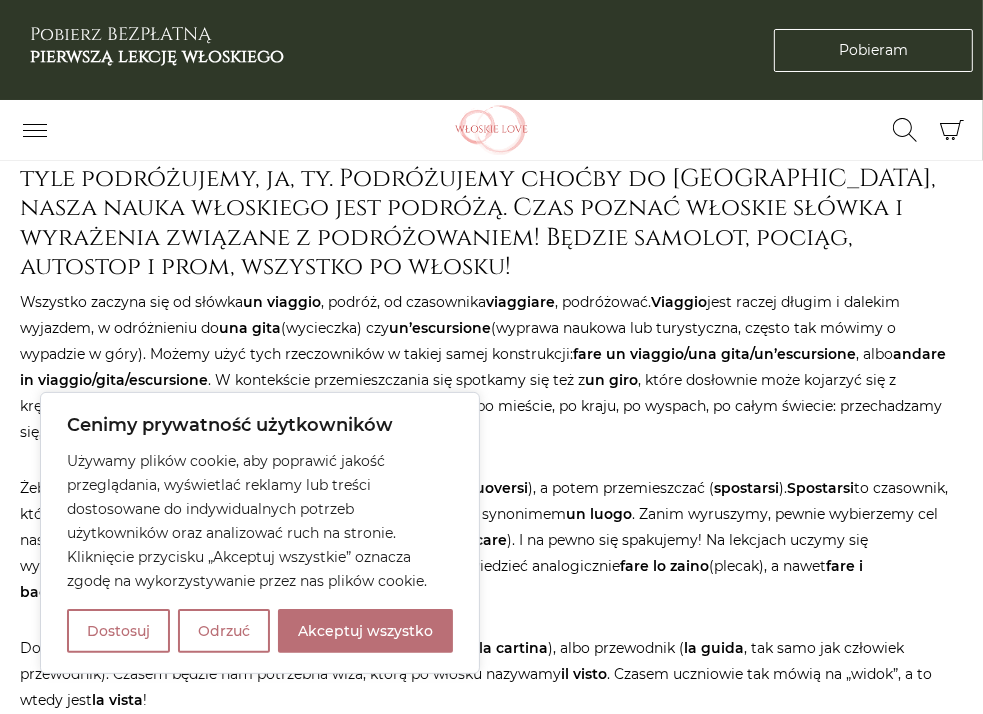 scroll, scrollTop: 0, scrollLeft: 0, axis: both 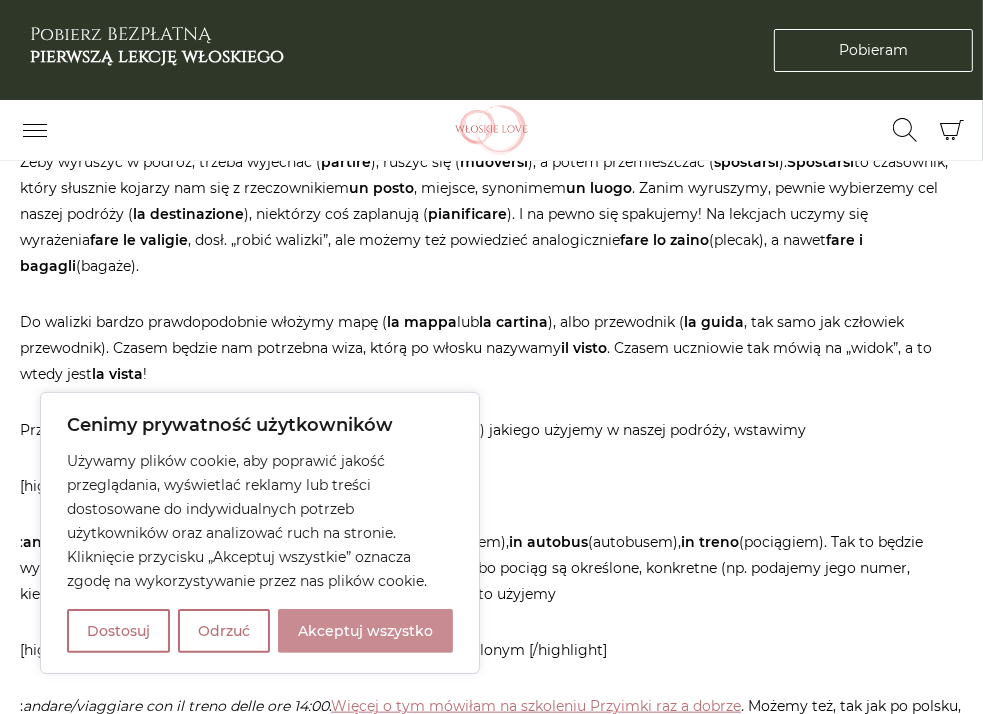 click on "Akceptuj wszystko" at bounding box center [365, 631] 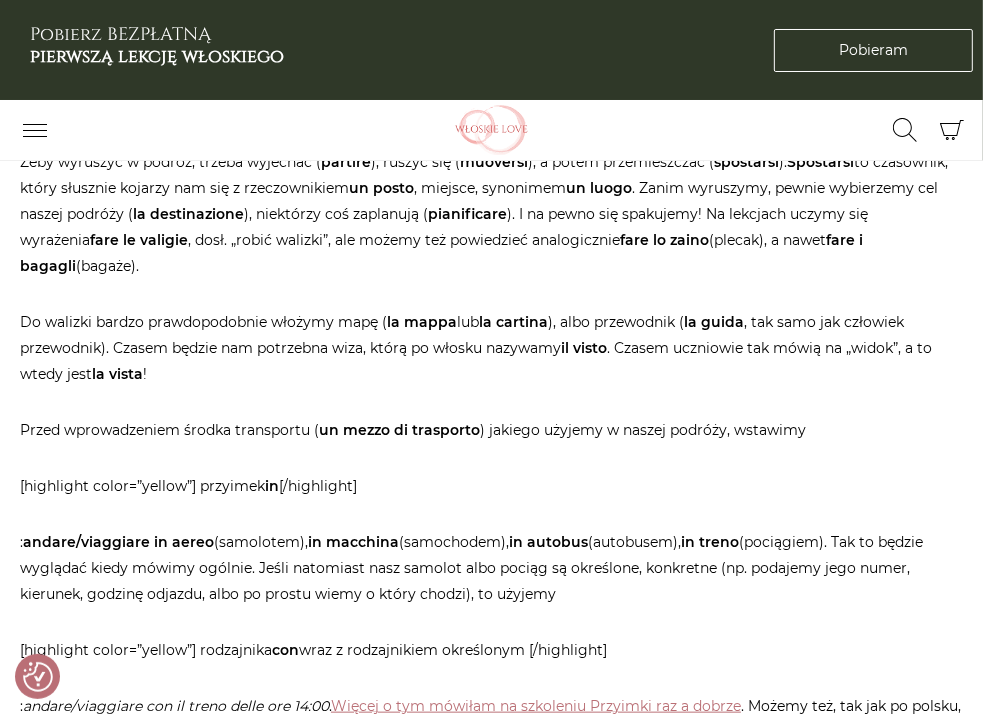 checkbox on "true" 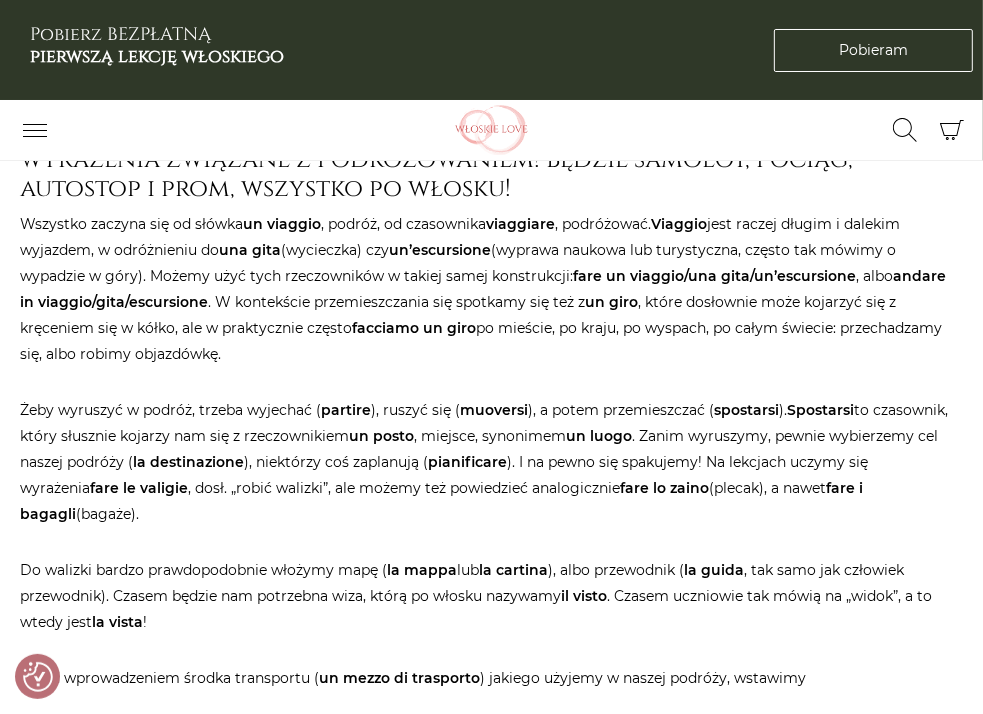scroll, scrollTop: 900, scrollLeft: 0, axis: vertical 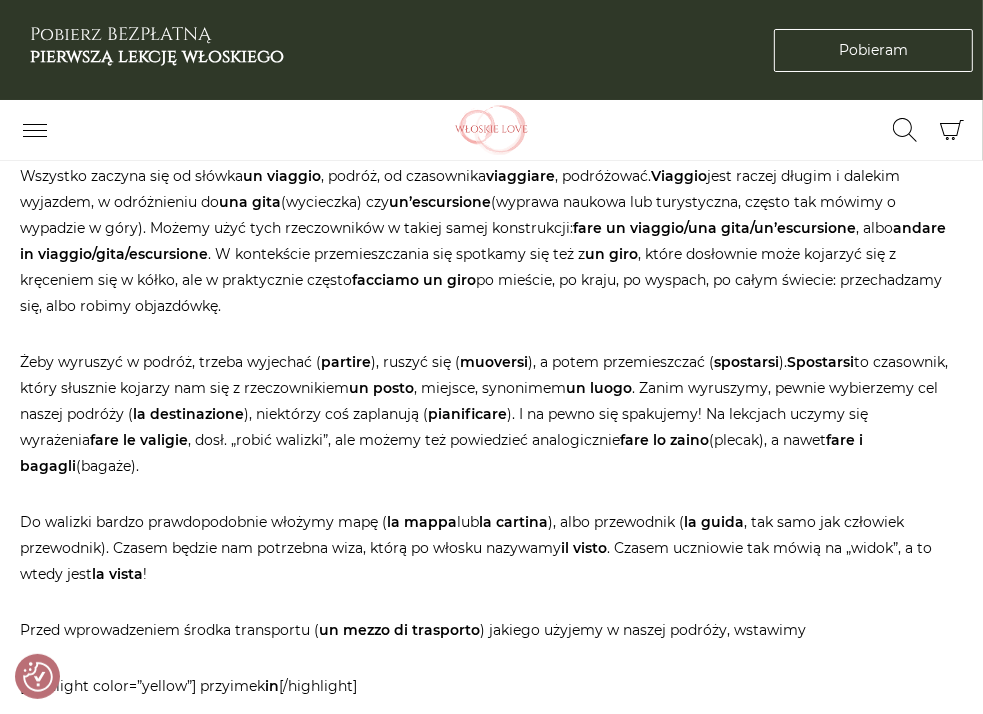 click on "Wszystko zaczyna się od słówka  un viaggio , podróż, od czasownika  viaggiare , podróżować.  Viaggio  jest raczej długim i dalekim wyjazdem, w odróżnieniu do  una gita  (wycieczka) czy  un’escursione  (wyprawa naukowa lub turystyczna, często tak mówimy o wypadzie w góry). Możemy użyć tych rzeczowników w takiej samej konstrukcji:  fare un viaggio/una gita/un’escursione , albo  andare in viaggio/gita/escursione . W kontekście przemieszczania się spotkamy się też z  un giro , które dosłownie może kojarzyć się z kręceniem się w kółko, ale w praktycznie często  facciamo un giro  po mieście, po kraju, po wyspach, po całym świecie: przechadzamy się, albo robimy objazdówkę." at bounding box center (491, 241) 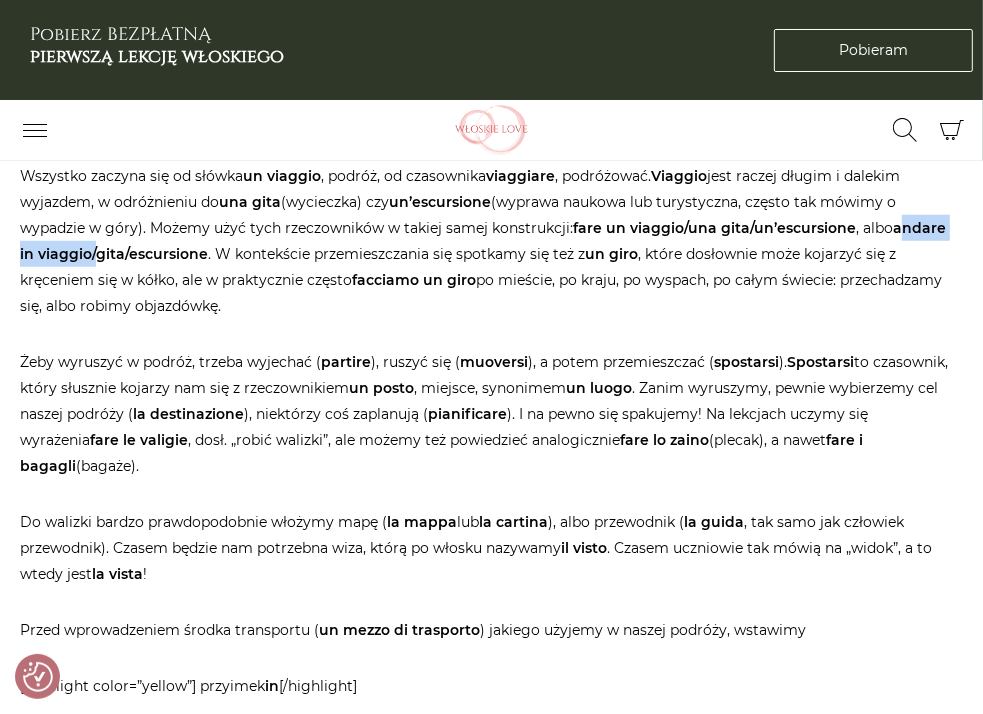 drag, startPoint x: 294, startPoint y: 349, endPoint x: 422, endPoint y: 353, distance: 128.06248 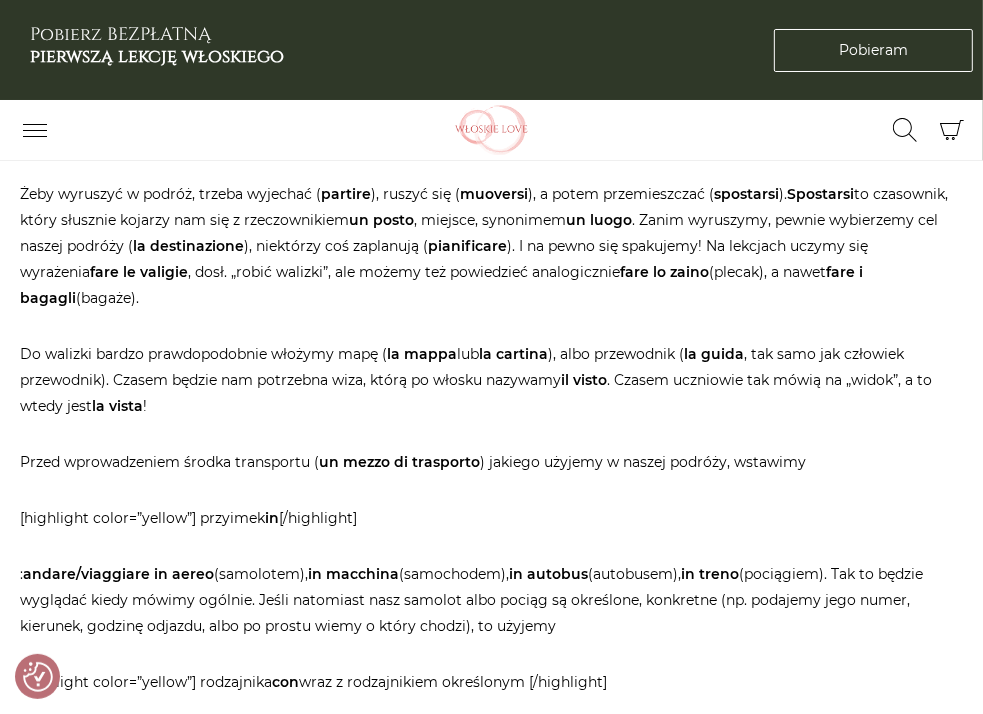 scroll, scrollTop: 1100, scrollLeft: 0, axis: vertical 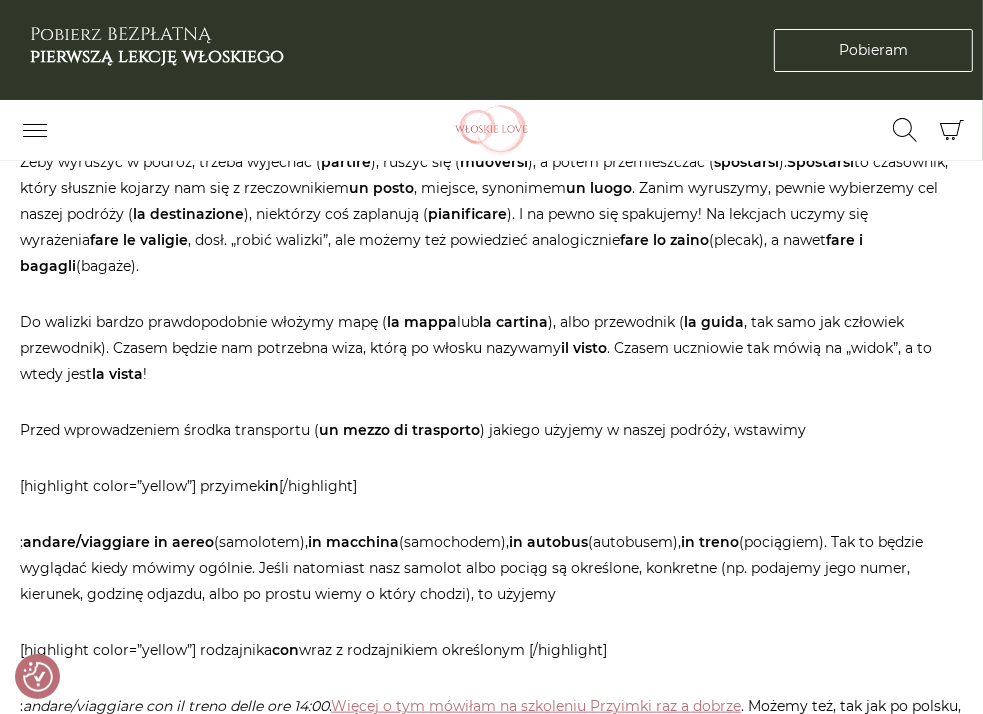 click on "Żeby wyruszyć w podróż, trzeba wyjechać ( partire ), ruszyć się ( muoversi ), a potem przemieszczać ( spostarsi ).  Spostarsi  to czasownik, który słusznie kojarzy nam się z rzeczownikiem  un posto , miejsce, synonimem  un luogo . Zanim wyruszymy, pewnie wybierzemy cel naszej podróży ( la destinazione ), niektórzy coś zaplanują ( pianificare ). I na pewno się spakujemy! Na lekcjach uczymy się wyrażenia  fare le valigie , dosł. „robić walizki”, ale możemy też powiedzieć analogicznie  fare lo zaino  (plecak), a nawet  fare i bagagli  (bagaże)." at bounding box center (491, 214) 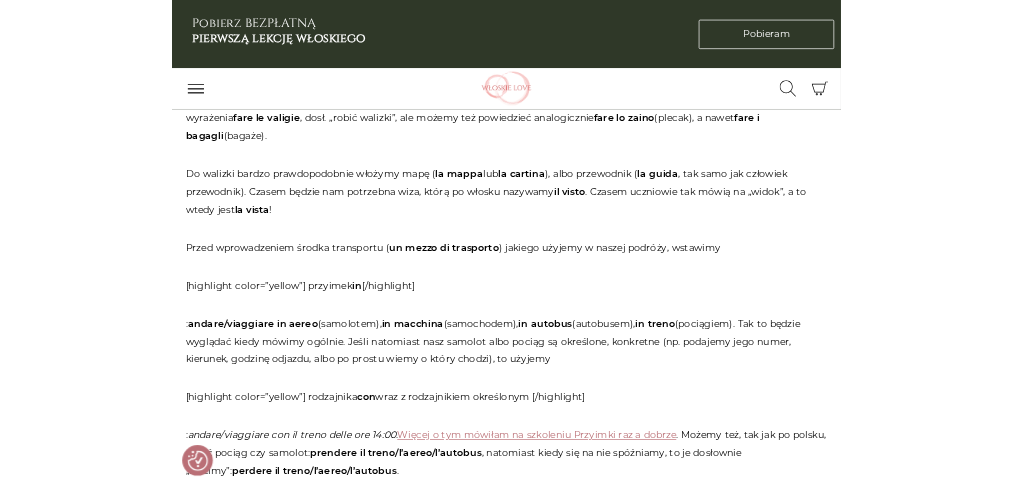 scroll, scrollTop: 1200, scrollLeft: 0, axis: vertical 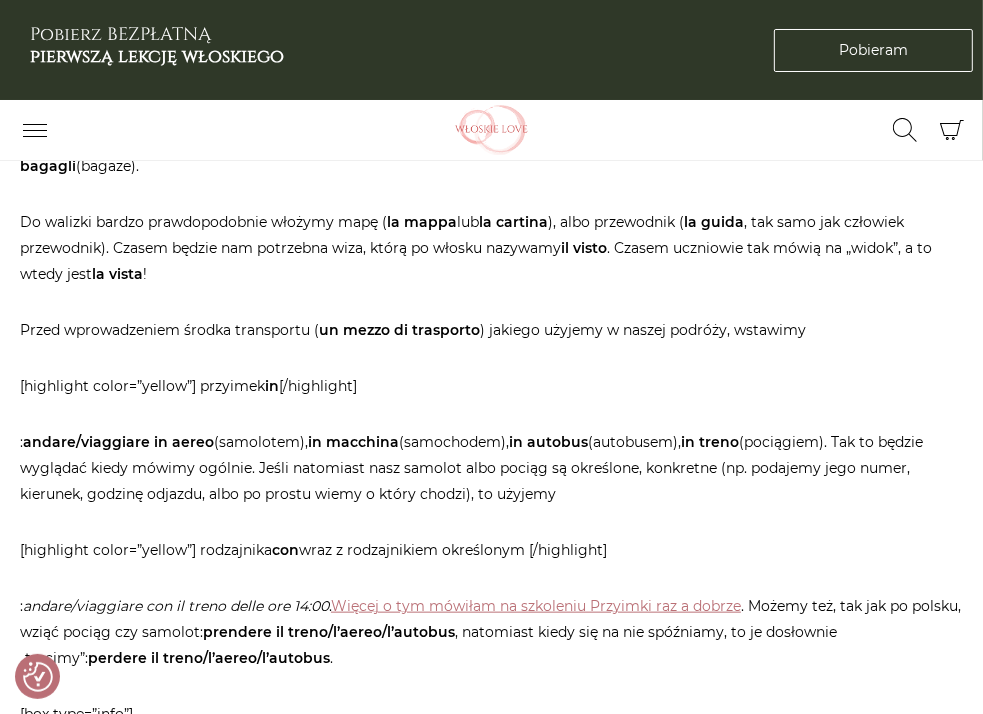 click on "Żeby wyruszyć w podróż, trzeba wyjechać ( partire ), ruszyć się ( muoversi ), a potem przemieszczać ( spostarsi ).  Spostarsi  to czasownik, który słusznie kojarzy nam się z rzeczownikiem  un posto , miejsce, synonimem  un luogo . Zanim wyruszymy, pewnie wybierzemy cel naszej podróży ( la destinazione ), niektórzy coś zaplanują ( pianificare ). I na pewno się spakujemy! Na lekcjach uczymy się wyrażenia  fare le valigie , dosł. „robić walizki”, ale możemy też powiedzieć analogicznie  fare lo zaino  (plecak), a nawet  fare i bagagli  (bagaże)." at bounding box center (491, 114) 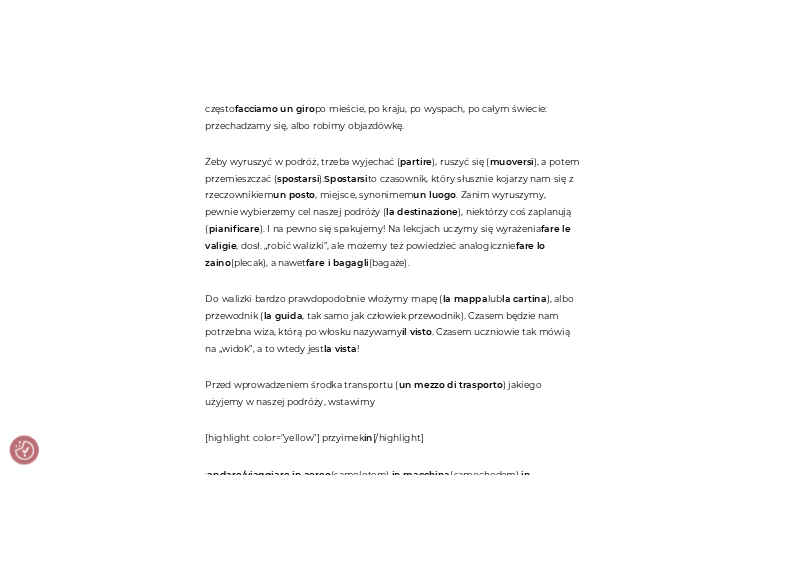 scroll, scrollTop: 1271, scrollLeft: 0, axis: vertical 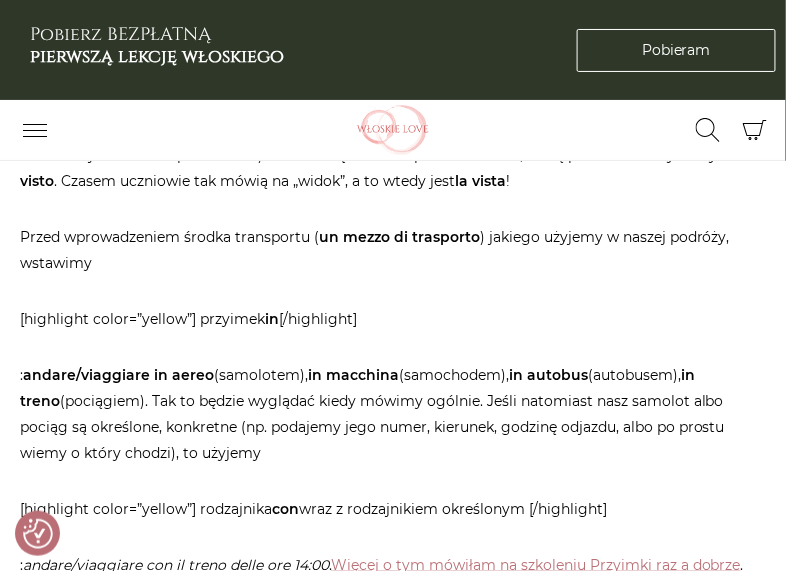 click on "[highlight color=”yellow”] przyimek  in  [/highlight]" at bounding box center [393, 319] 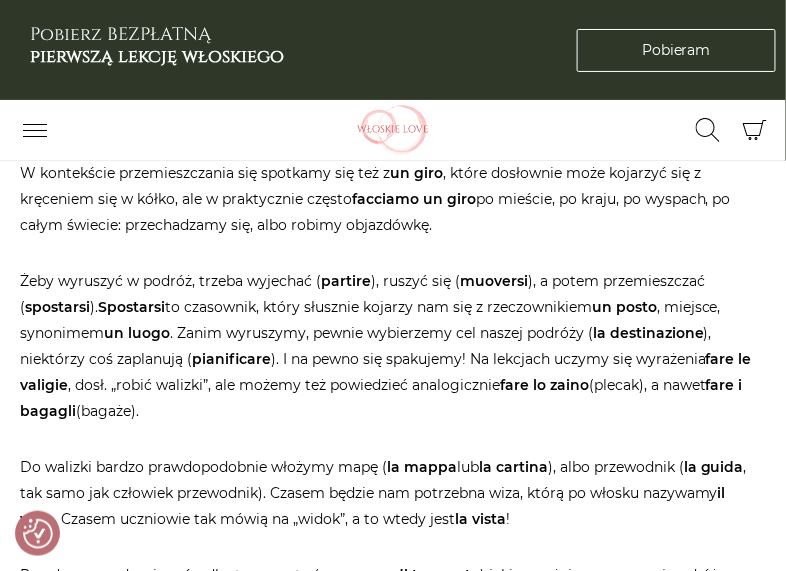 scroll, scrollTop: 951, scrollLeft: 0, axis: vertical 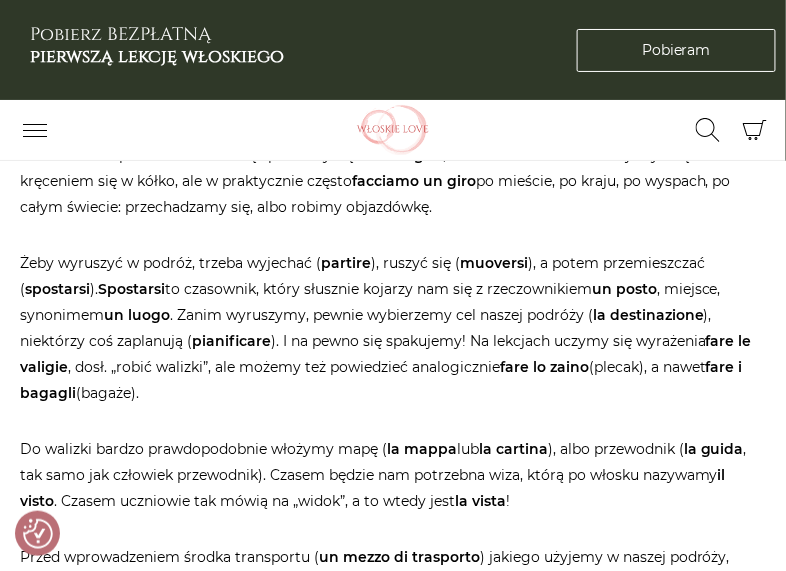 click on "Żeby wyruszyć w podróż, trzeba wyjechać ( partire ), ruszyć się ( muoversi ), a potem przemieszczać ( spostarsi ).  Spostarsi  to czasownik, który słusznie kojarzy nam się z rzeczownikiem  un posto , miejsce, synonimem  un luogo . Zanim wyruszymy, pewnie wybierzemy cel naszej podróży ( la destinazione ), niektórzy coś zaplanują ( pianificare ). I na pewno się spakujemy! Na lekcjach uczymy się wyrażenia  fare le valigie , dosł. „robić walizki”, ale możemy też powiedzieć analogicznie  fare lo zaino  (plecak), a nawet  fare i bagagli  (bagaże)." at bounding box center [393, 328] 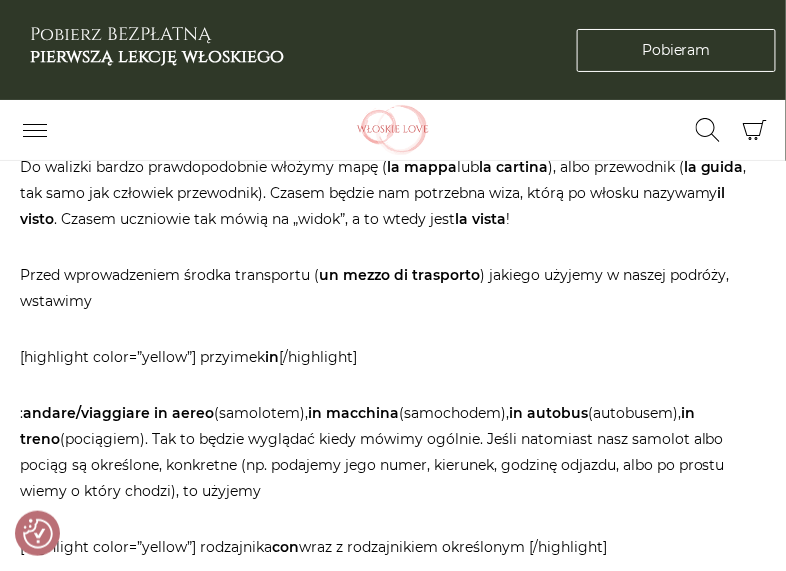scroll, scrollTop: 1271, scrollLeft: 0, axis: vertical 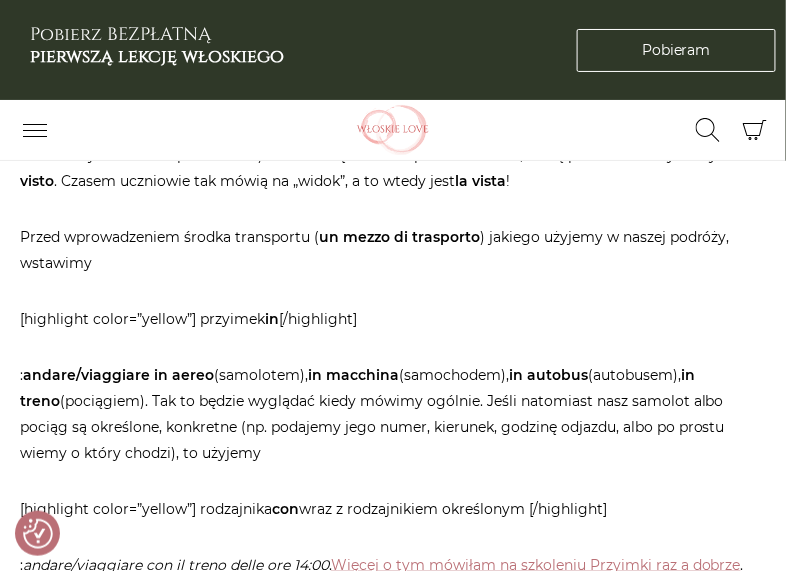 click on "[highlight color=”yellow”] przyimek  in  [/highlight]" at bounding box center (393, 319) 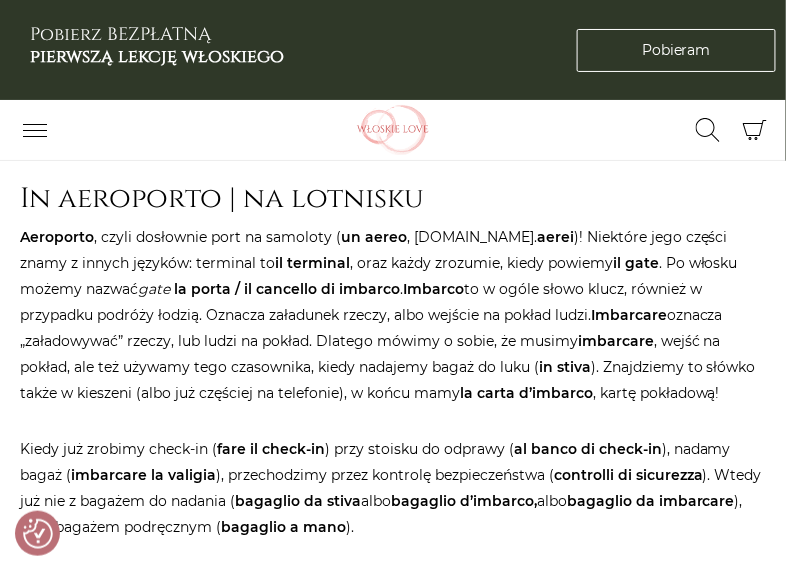 scroll, scrollTop: 1991, scrollLeft: 0, axis: vertical 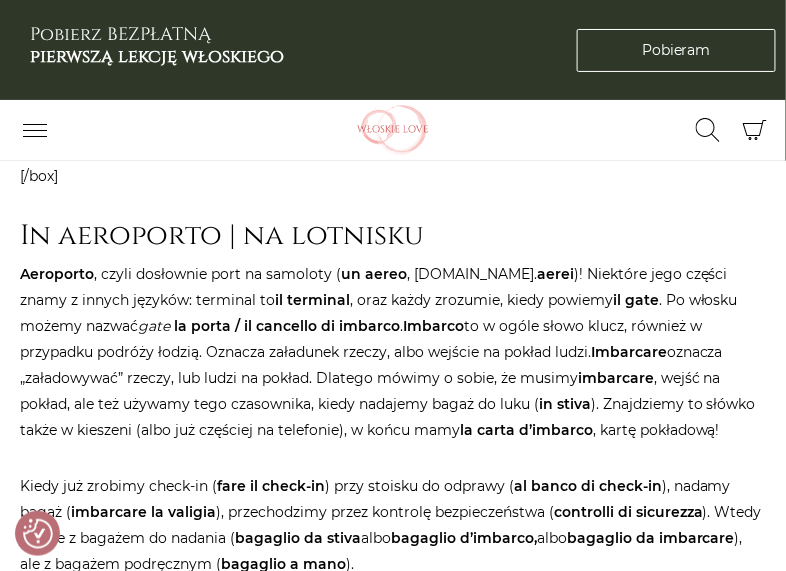 click on "la porta / il cancello di imbarco" at bounding box center (287, 327) 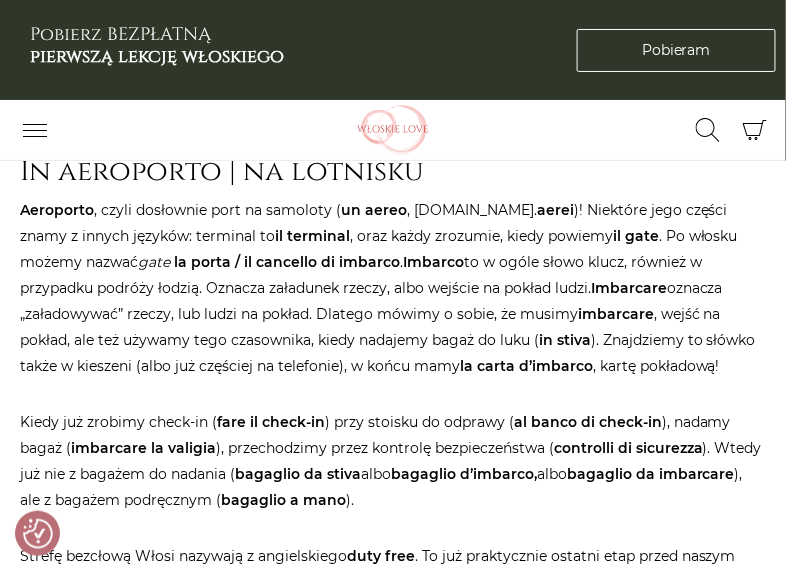 scroll, scrollTop: 2087, scrollLeft: 0, axis: vertical 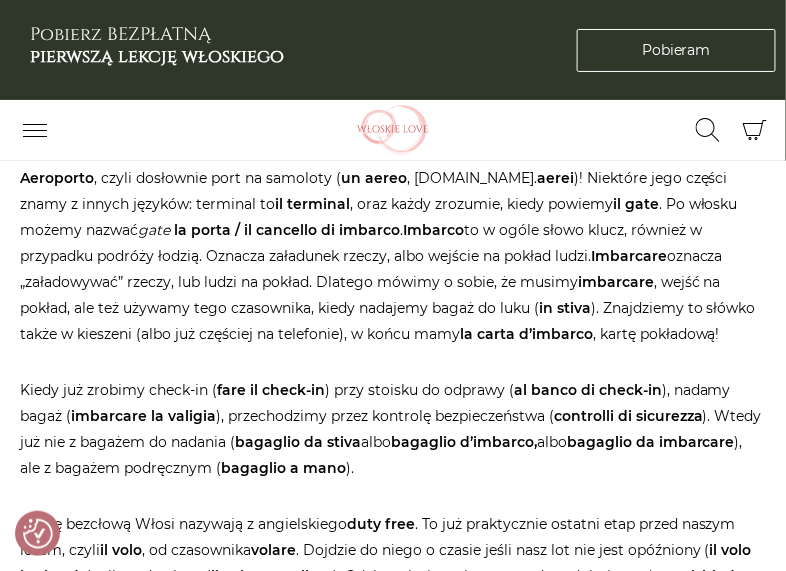 click on "Kiedy już zrobimy check-in ( fare il check-in ) przy stoisku do odprawy ( al banco di check-in ), nadamy bagaż ( imbarcare la valigia ), przechodzimy przez kontrolę bezpieczeństwa ( controlli di sicurezza ). Wtedy już nie z bagażem do nadania ( bagaglio da stiva  albo  bagaglio d’imbarco,  albo  bagaglio da imbarcare ), ale z bagażem podręcznym ( bagaglio a mano )." at bounding box center (393, 430) 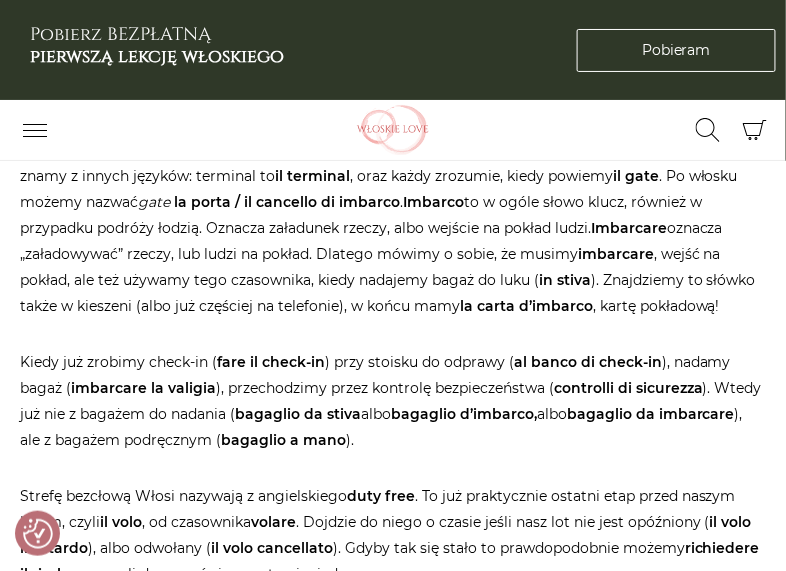 scroll, scrollTop: 2119, scrollLeft: 0, axis: vertical 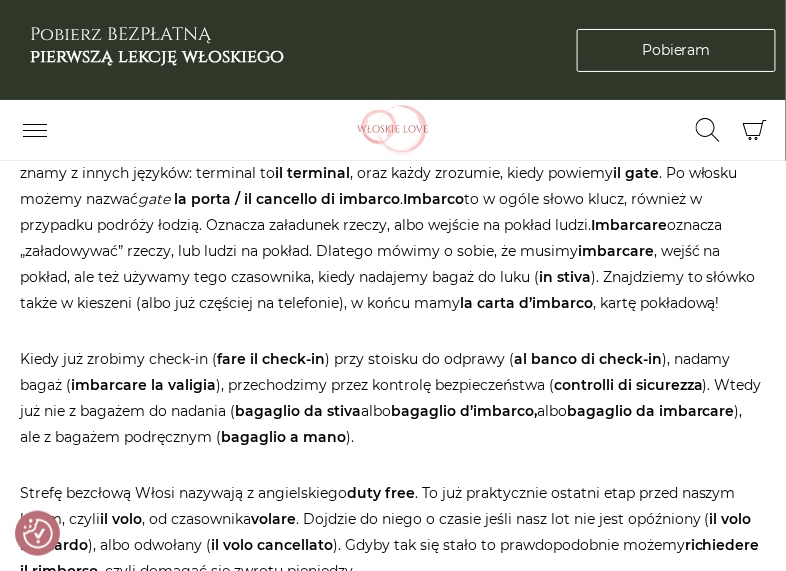 click on "Kiedy już zrobimy check-in ( fare il check-in ) przy stoisku do odprawy ( al banco di check-in ), nadamy bagaż ( imbarcare la valigia ), przechodzimy przez kontrolę bezpieczeństwa ( controlli di sicurezza ). Wtedy już nie z bagażem do nadania ( bagaglio da stiva  albo  bagaglio d’imbarco,  albo  bagaglio da imbarcare ), ale z bagażem podręcznym ( bagaglio a mano )." at bounding box center [393, 398] 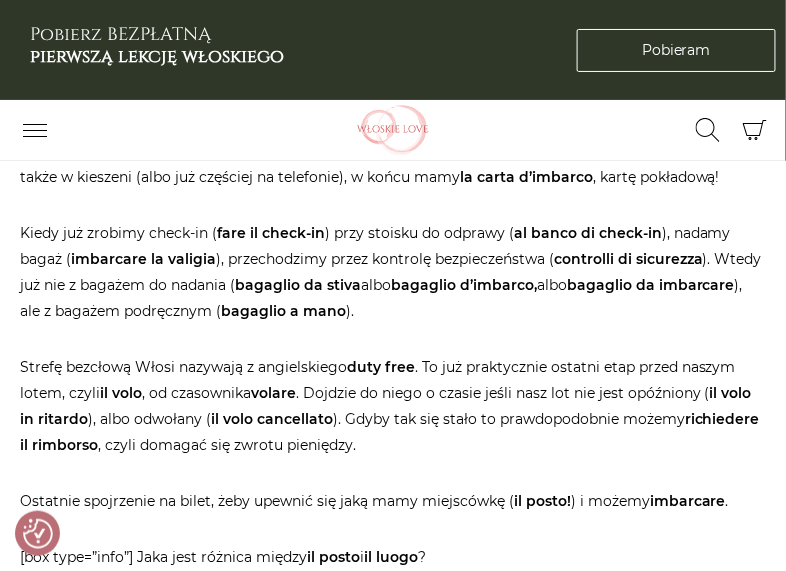 scroll, scrollTop: 2247, scrollLeft: 0, axis: vertical 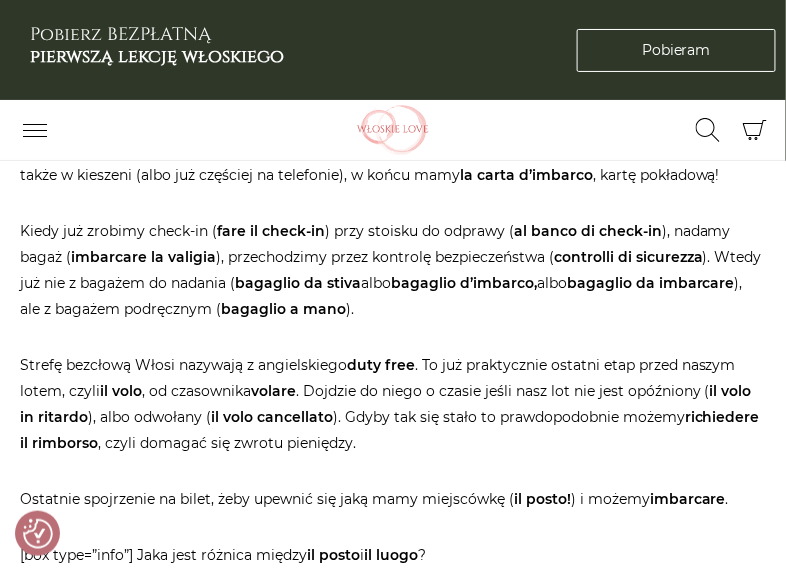 click on "Strona główna  /  Blog  /  Jak to powiedzieć?  /  Podróżowanie po włosku, tyle słów!                              Podróżowanie po włosku, tyle słów!
Jak to powiedzieć?
Podróże do [GEOGRAPHIC_DATA]
Pomysł na ten wpis przyszedł do mnie przypadkowo i nagle, a przecież… tyle podróżujemy, ja, ty. Podróżujemy choćby do [GEOGRAPHIC_DATA], nasza nauka włoskiego jest podróżą. Czas poznać włoskie słówka i wyrażenia związane z podróżowaniem! Będzie samolot, pociąg, autostop i prom, wszystko po włosku!
Wszystko zaczyna się od słówka  un viaggio , podróż, od czasownika  viaggiare , podróżować.  Viaggio una gita  (wycieczka) czy  un’escursione , albo
!" at bounding box center (393, 1681) 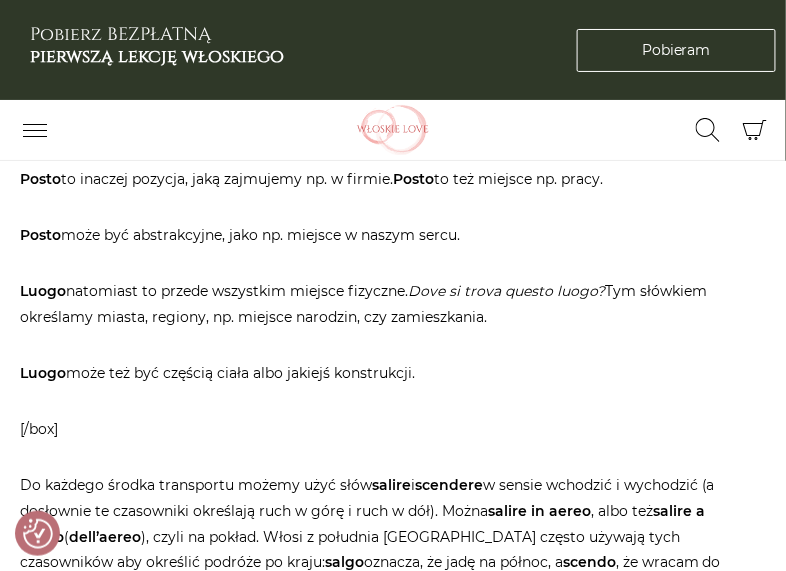 scroll, scrollTop: 2983, scrollLeft: 0, axis: vertical 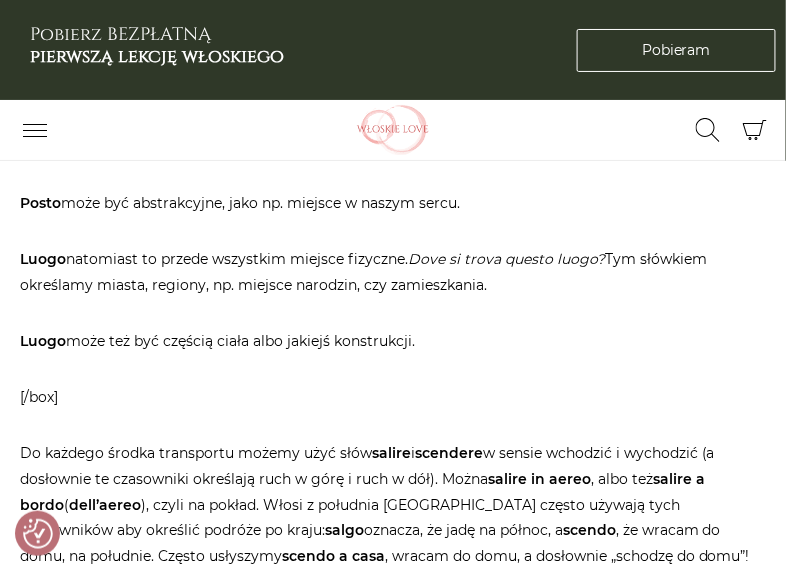 click on "Strona główna  /  Blog  /  Jak to powiedzieć?  /  Podróżowanie po włosku, tyle słów!                              Podróżowanie po włosku, tyle słów!
Jak to powiedzieć?
Podróże do [GEOGRAPHIC_DATA]
Pomysł na ten wpis przyszedł do mnie przypadkowo i nagle, a przecież… tyle podróżujemy, ja, ty. Podróżujemy choćby do [GEOGRAPHIC_DATA], nasza nauka włoskiego jest podróżą. Czas poznać włoskie słówka i wyrażenia związane z podróżowaniem! Będzie samolot, pociąg, autostop i prom, wszystko po włosku!
Wszystko zaczyna się od słówka  un viaggio , podróż, od czasownika  viaggiare , podróżować.  Viaggio una gita  (wycieczka) czy  un’escursione , albo
!" at bounding box center (393, 945) 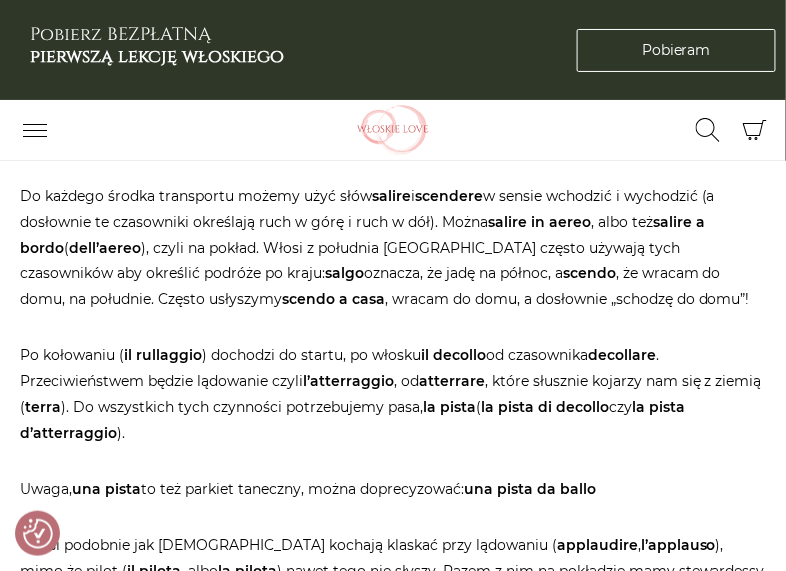 scroll, scrollTop: 3239, scrollLeft: 0, axis: vertical 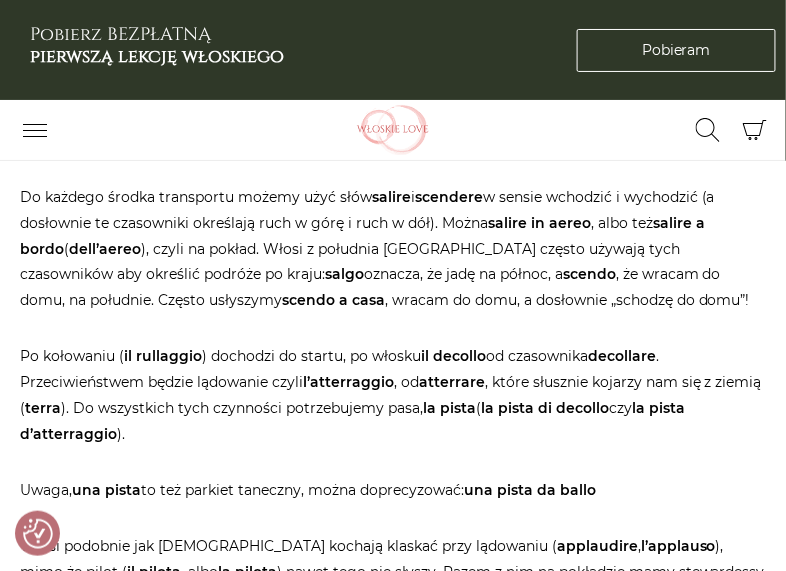 click on "Po kołowaniu ( il rullaggio ) dochodzi do startu, po włosku  il decollo  od czasownika  decollare . Przeciwieństwem będzie lądowanie czyli  l’atterraggio  , od  atterrare , które słusznie kojarzy nam się z ziemią ( terra ). Do wszystkich tych czynności potrzebujemy pasa,  la pista  ( la pista di decollo  czy  la pista d’atterraggio )." at bounding box center [393, 396] 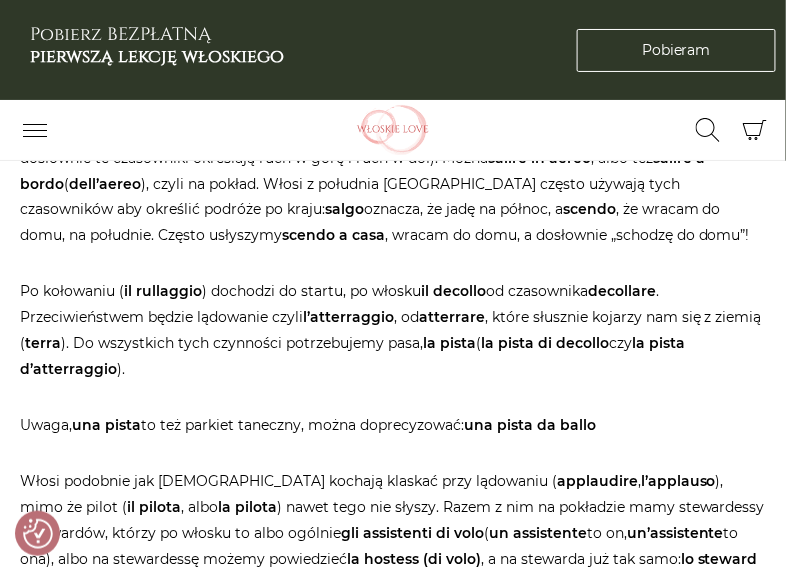 scroll, scrollTop: 3303, scrollLeft: 0, axis: vertical 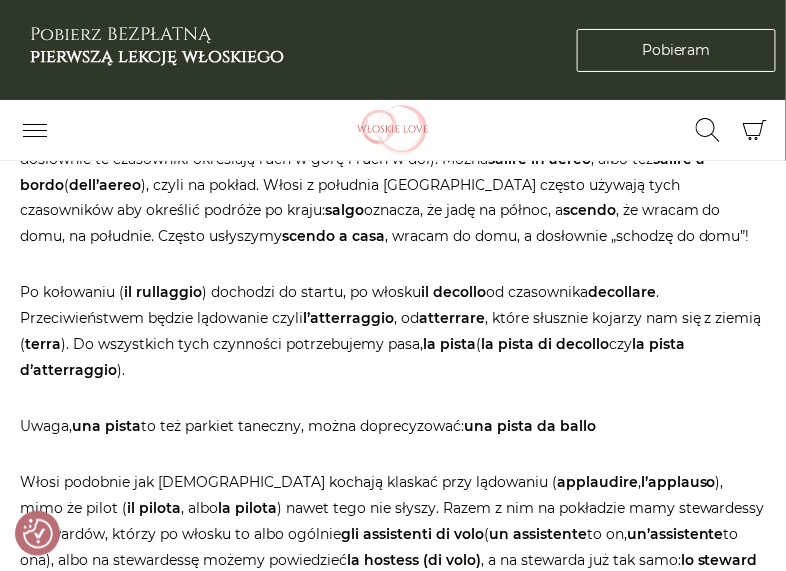 click on "Uwaga,  una pista  to też parkiet taneczny, można doprecyzować:  una pista da ballo" at bounding box center [393, 427] 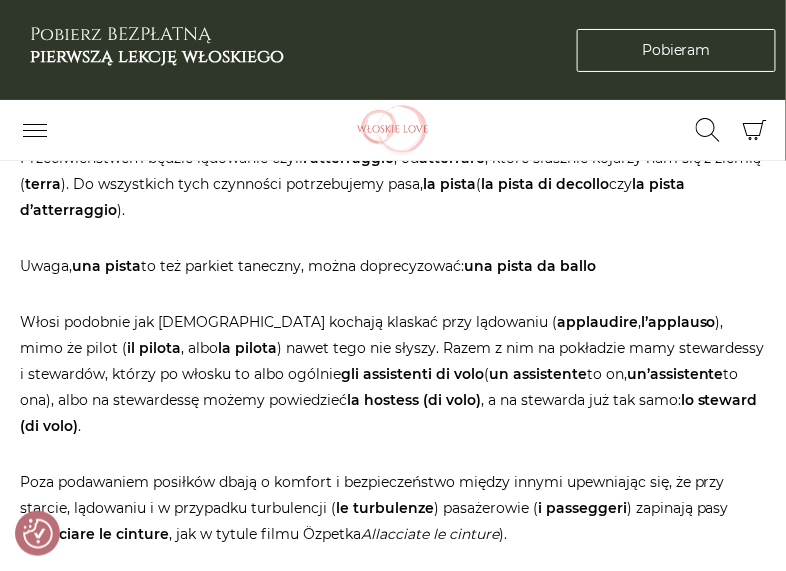 scroll, scrollTop: 3495, scrollLeft: 0, axis: vertical 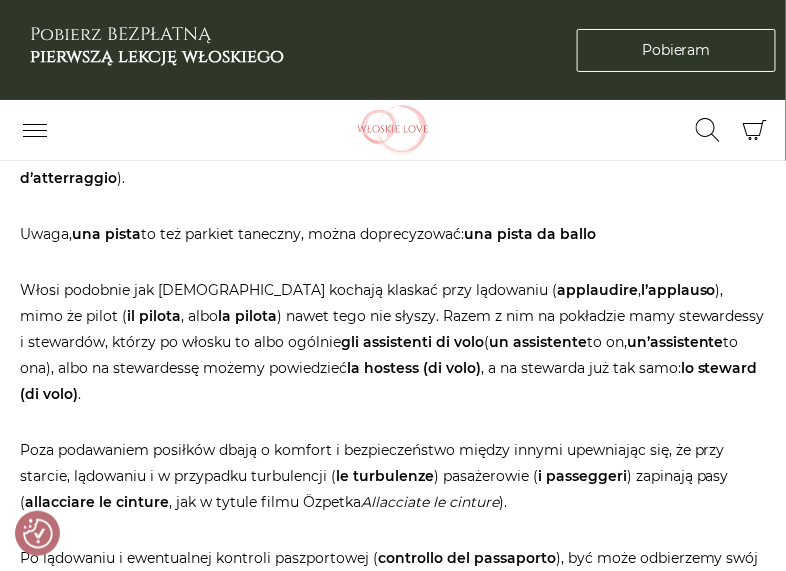 click on "Włosi podobnie jak [DEMOGRAPHIC_DATA] kochają klaskać przy lądowaniu ( applaudire ,  l’applauso ), mimo że pilot ( il pilota , albo  la pilota ) nawet tego nie słyszy. Razem z nim na pokładzie mamy stewardessy i stewardów, którzy po włosku to albo ogólnie  gli assistenti di volo  ( un assistente  to on,  un’assistente  to ona), albo na stewardessę możemy powiedzieć  la hostess (di volo) , a na stewarda już tak samo:  lo steward (di volo) ." at bounding box center (393, 343) 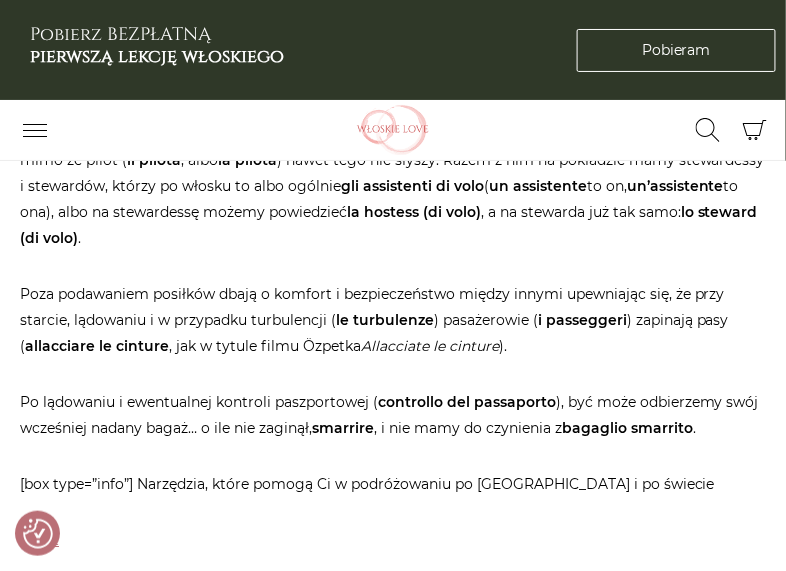 scroll, scrollTop: 3655, scrollLeft: 0, axis: vertical 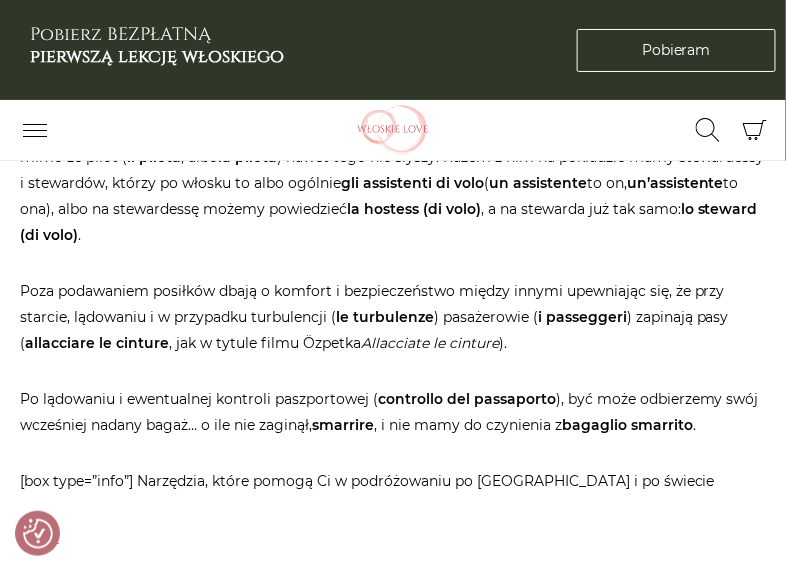 click on "Strona główna  /  Blog  /  Jak to powiedzieć?  /  Podróżowanie po włosku, tyle słów!                              Podróżowanie po włosku, tyle słów!
Jak to powiedzieć?
Podróże do [GEOGRAPHIC_DATA]
Pomysł na ten wpis przyszedł do mnie przypadkowo i nagle, a przecież… tyle podróżujemy, ja, ty. Podróżujemy choćby do [GEOGRAPHIC_DATA], nasza nauka włoskiego jest podróżą. Czas poznać włoskie słówka i wyrażenia związane z podróżowaniem! Będzie samolot, pociąg, autostop i prom, wszystko po włosku!
Wszystko zaczyna się od słówka  un viaggio , podróż, od czasownika  viaggiare , podróżować.  Viaggio una gita  (wycieczka) czy  un’escursione , albo
!" at bounding box center (393, 273) 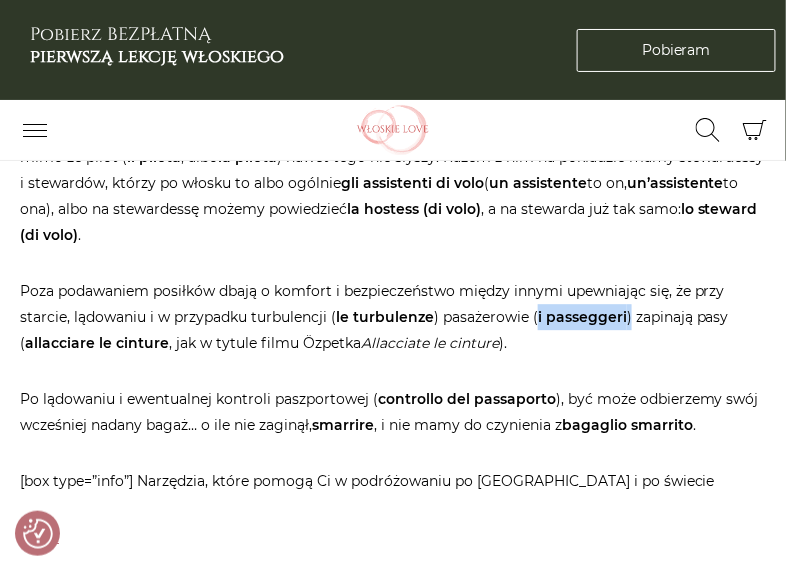 drag, startPoint x: 533, startPoint y: 290, endPoint x: 628, endPoint y: 290, distance: 95 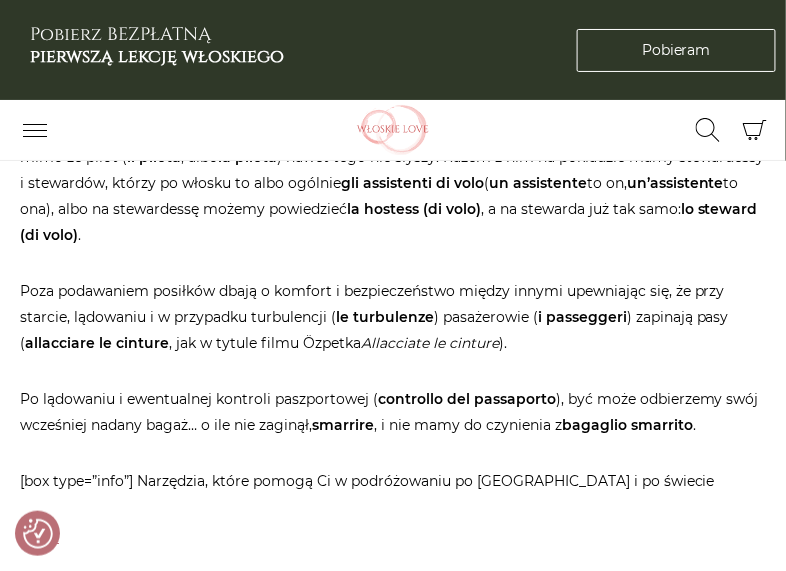 click on "allacciare le cinture" at bounding box center (97, 343) 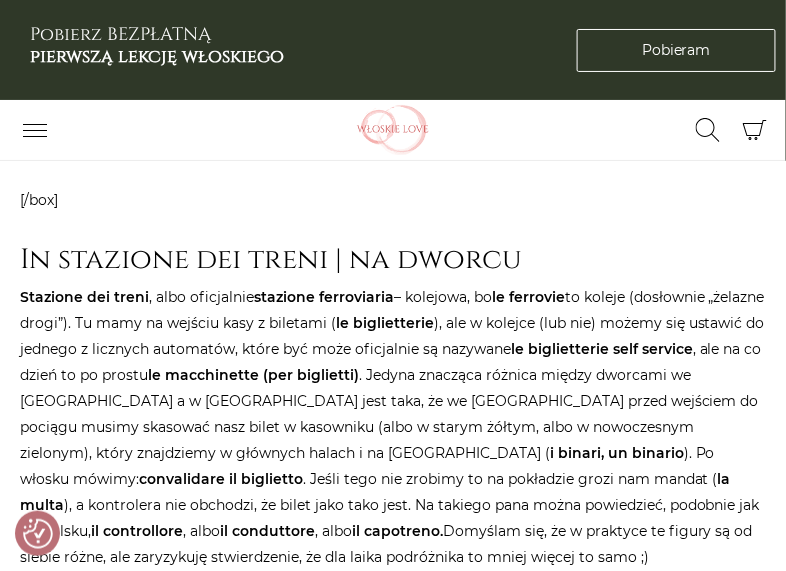 scroll, scrollTop: 4263, scrollLeft: 0, axis: vertical 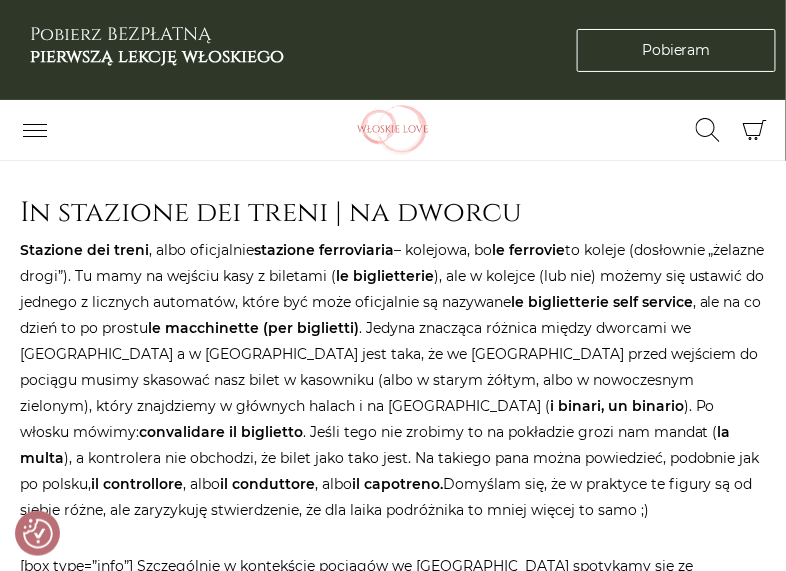 click on "Stazione dei treni , albo oficjalnie  stazione ferroviaria – kolejowa, bo  le ferrovie  to koleje (dosłownie „żelazne drogi”). Tu mamy na wejściu kasy z biletami ( le biglietterie ), ale w kolejce (lub nie) możemy się ustawić do jednego z licznych automatów, które być może oficjalnie są nazywane  le biglietterie self service , ale na co dzień to po prostu  le macchinette (per biglietti) . Jedyna znacząca różnica między dworcami we [GEOGRAPHIC_DATA] a w [GEOGRAPHIC_DATA] jest taka, że we [GEOGRAPHIC_DATA] przed wejściem do pociągu musimy skasować nasz bilet w kasowniku (albo w starym żółtym, albo w nowoczesnym zielonym), który znajdziemy w głównych halach i na [GEOGRAPHIC_DATA] ( i binari, un binario ). Po włosku mówimy:  convalidare il biglietto . Jeśli tego nie zrobimy to na pokładzie grozi nam mandat ( la multa ), a kontrolera nie obchodzi, że bilet jako tako jest. Na takiego pana można powiedzieć, podobnie jak po polsku,  il controllore , albo  il conduttore , albo  il capotreno." at bounding box center [393, 380] 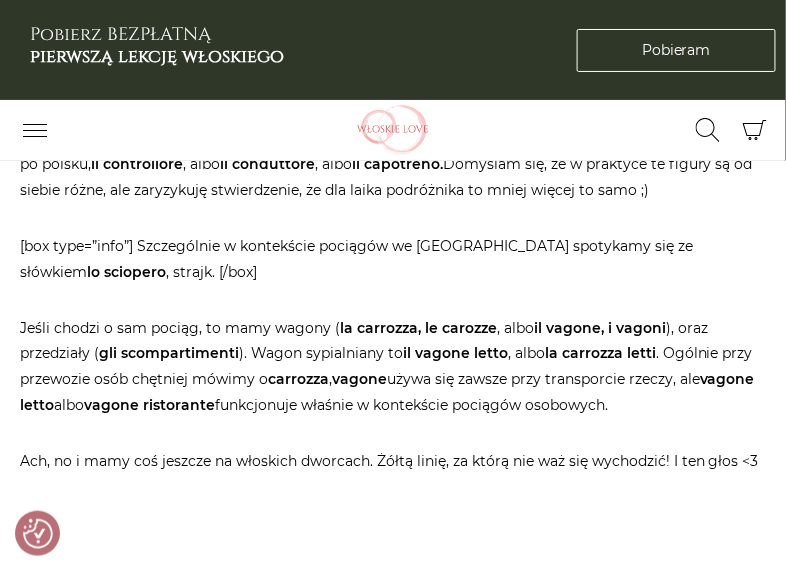 scroll, scrollTop: 4663, scrollLeft: 0, axis: vertical 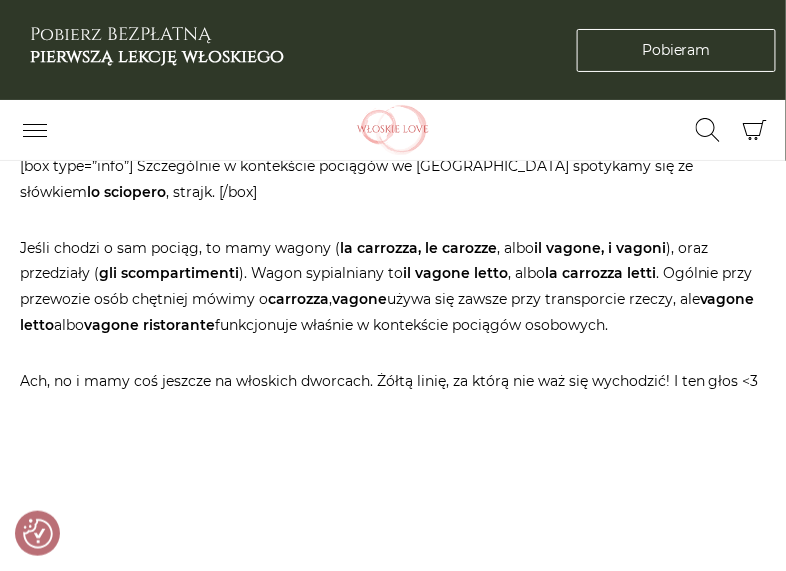 click on "Jeśli chodzi o sam pociąg, to mamy wagony ( la carrozza, le carozze , albo  il vagone, i vagoni ), oraz przedziały ( gli scompartimenti ). Wagon sypialniany to  il vagone letto , albo  la carrozza letti . Ogólnie przy przewozie osób chętniej mówimy o  carrozza ,  vagone  używa się zawsze przy transporcie rzeczy, ale  vagone letto  albo  vagone ristorante  funkcjonuje właśnie w kontekście pociągów osobowych." at bounding box center [393, 287] 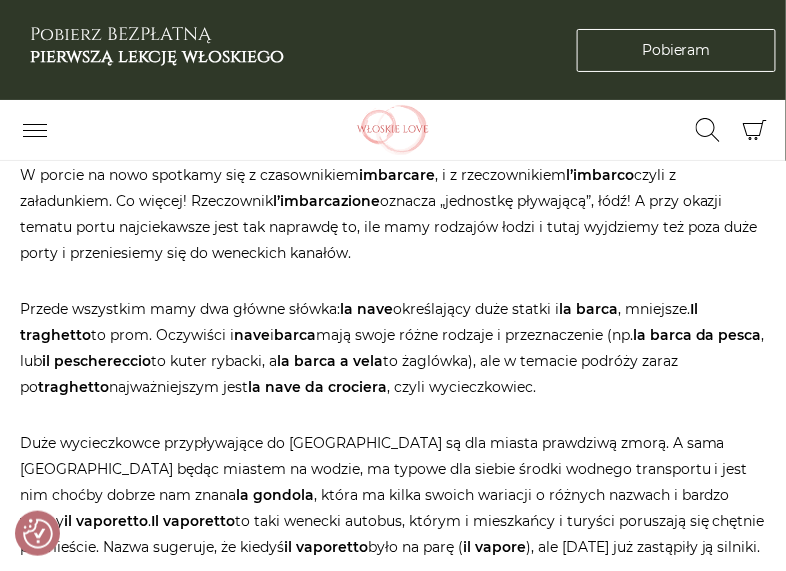 scroll, scrollTop: 5383, scrollLeft: 0, axis: vertical 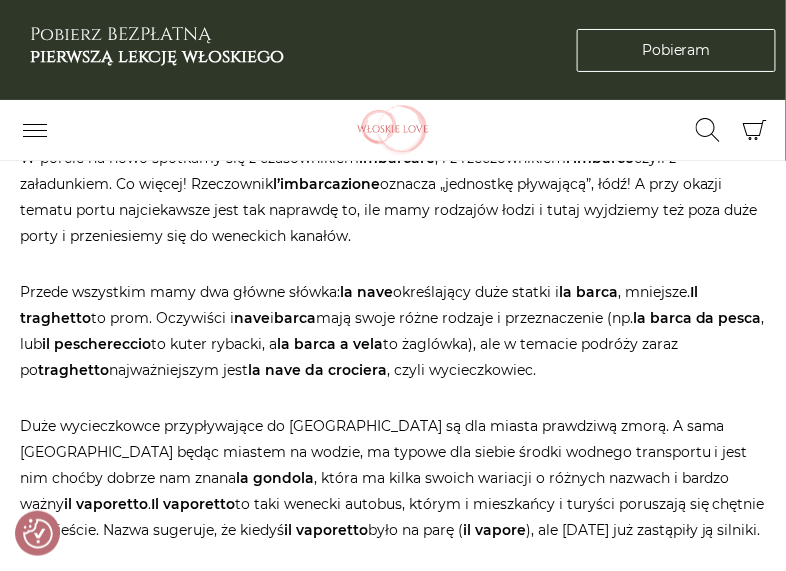 click on "il peschereccio" at bounding box center (96, 344) 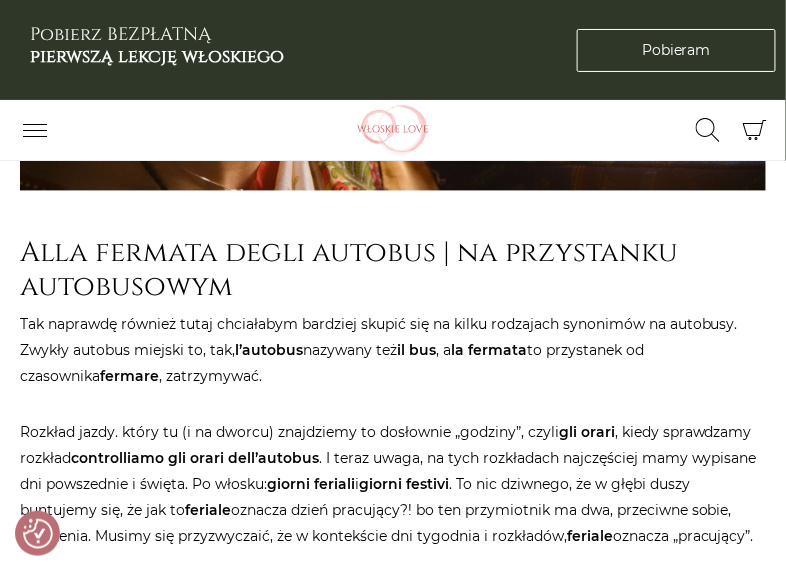 scroll, scrollTop: 6263, scrollLeft: 0, axis: vertical 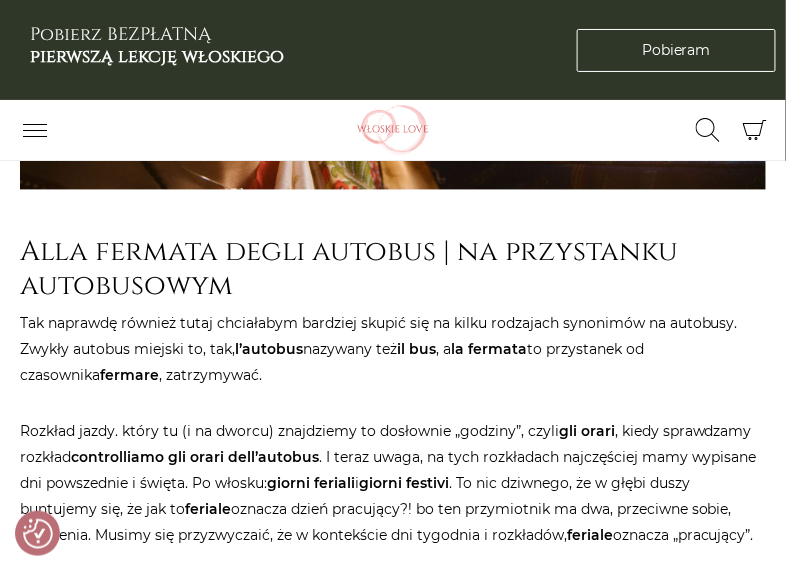 click on "la fermata" at bounding box center (489, 350) 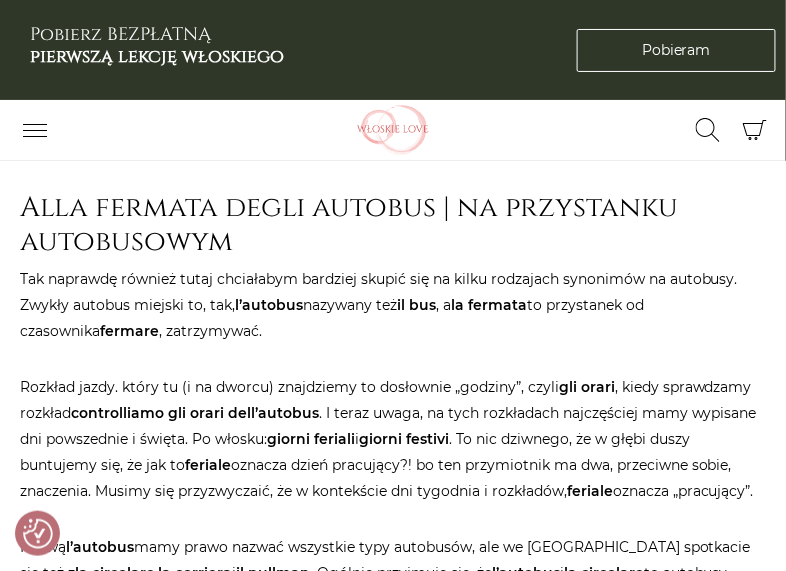 scroll, scrollTop: 6343, scrollLeft: 0, axis: vertical 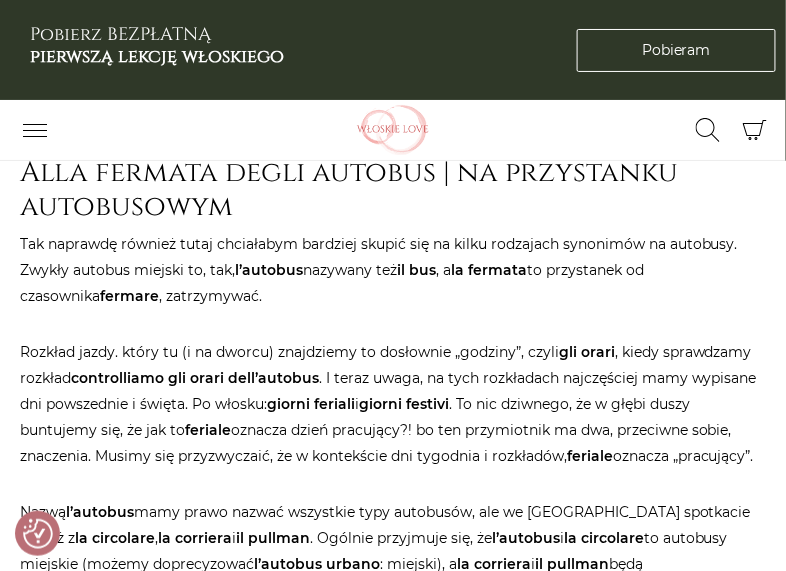 click on "Rozkład jazdy. który tu (i na dworcu) znajdziemy to dosłownie „godziny”, czyli  gli orari , kiedy sprawdzamy rozkład  controlliamo gli orari dell’autobus . I teraz uwaga, na tych rozkładach najczęściej mamy wypisane dni powszednie i święta. Po włosku:  giorni feriali  i  giorni festivi . To nic dziwnego, że w głębi duszy buntujemy się, że jak to  feriale  oznacza dzień pracujący?! bo ten przymiotnik ma dwa, przeciwne sobie, znaczenia. Musimy się przyzwyczaić, że w kontekście dni tygodnia i rozkładów,  feriale  oznacza „pracujący”." at bounding box center [393, 404] 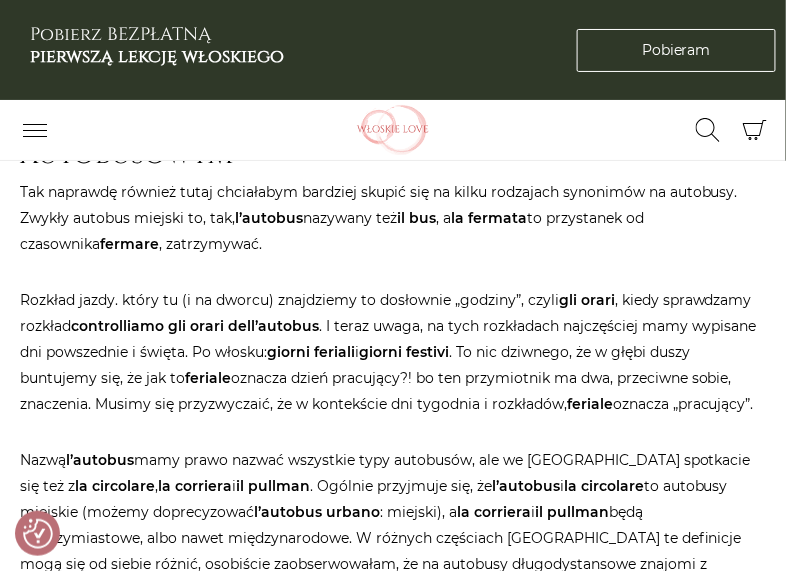 scroll, scrollTop: 6423, scrollLeft: 0, axis: vertical 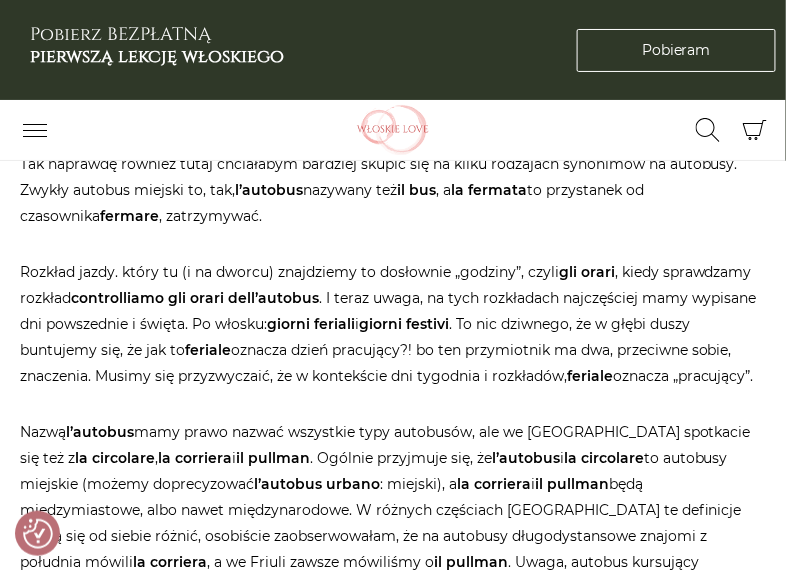 click on "Rozkład jazdy. który tu (i na dworcu) znajdziemy to dosłownie „godziny”, czyli  gli orari , kiedy sprawdzamy rozkład  controlliamo gli orari dell’autobus . I teraz uwaga, na tych rozkładach najczęściej mamy wypisane dni powszednie i święta. Po włosku:  giorni feriali  i  giorni festivi . To nic dziwnego, że w głębi duszy buntujemy się, że jak to  feriale  oznacza dzień pracujący?! bo ten przymiotnik ma dwa, przeciwne sobie, znaczenia. Musimy się przyzwyczaić, że w kontekście dni tygodnia i rozkładów,  feriale  oznacza „pracujący”." at bounding box center (393, 324) 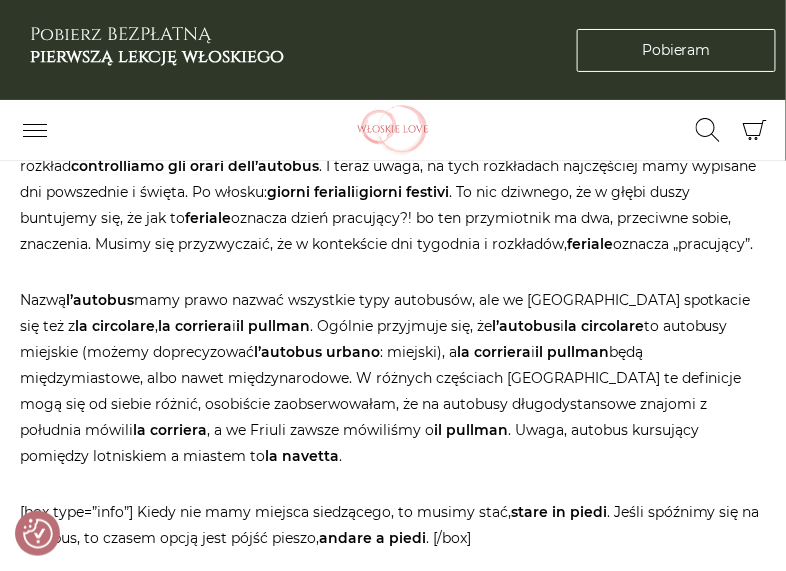 scroll, scrollTop: 6583, scrollLeft: 0, axis: vertical 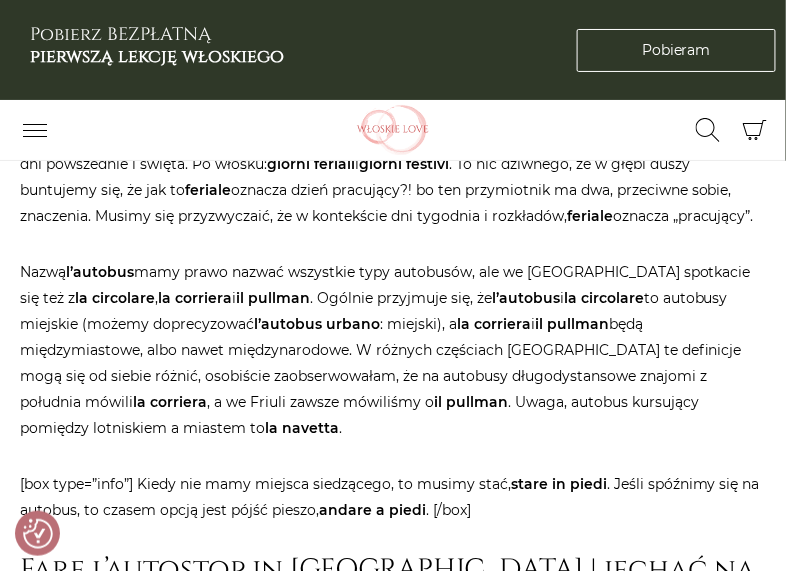 click on "Nazwą  l’autobus  mamy prawo nazwać wszystkie typy autobusów, ale we [GEOGRAPHIC_DATA] spotkacie się też z  la circolare ,  la corriera  i  il pullman . Ogólnie przyjmuje się, że  l’autobus  i  la circolare  to autobusy miejskie (możemy doprecyzować  l’autobus urbano : miejski), a  la corriera  i  il pullman  będą międzymiastowe, albo nawet międzynarodowe. W różnych częściach [GEOGRAPHIC_DATA] te definicje mogą się od siebie różnić, osobiście zaobserwowałam, że na autobusy długodystansowe znajomi z południa mówili  la corriera , a we [GEOGRAPHIC_DATA] zawsze mówiliśmy o  il pullman . Uwaga, autobus kursujący pomiędzy lotniskiem a miastem to  la navetta ." at bounding box center (393, 350) 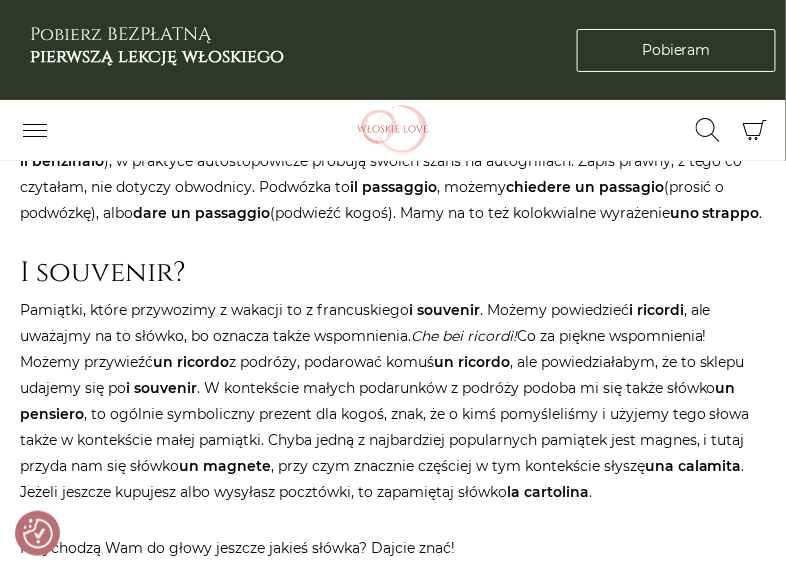 scroll, scrollTop: 7143, scrollLeft: 0, axis: vertical 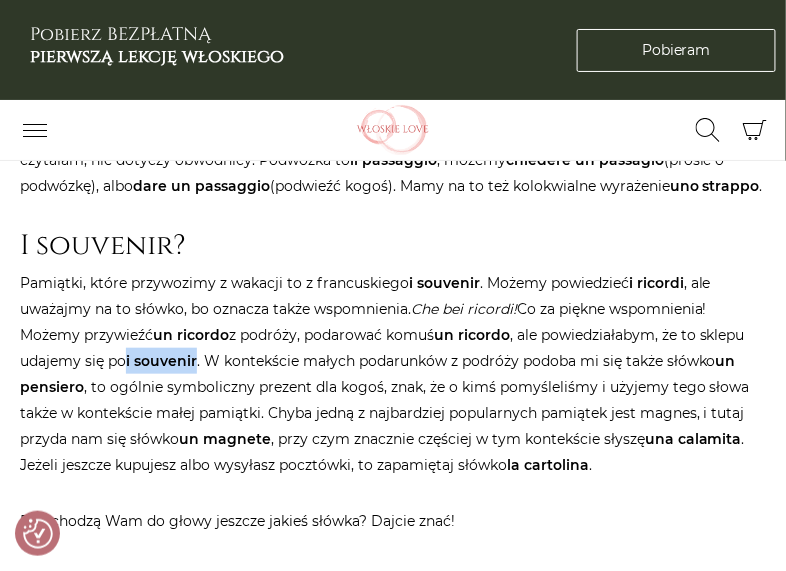 drag, startPoint x: 199, startPoint y: 311, endPoint x: 129, endPoint y: 318, distance: 70.34913 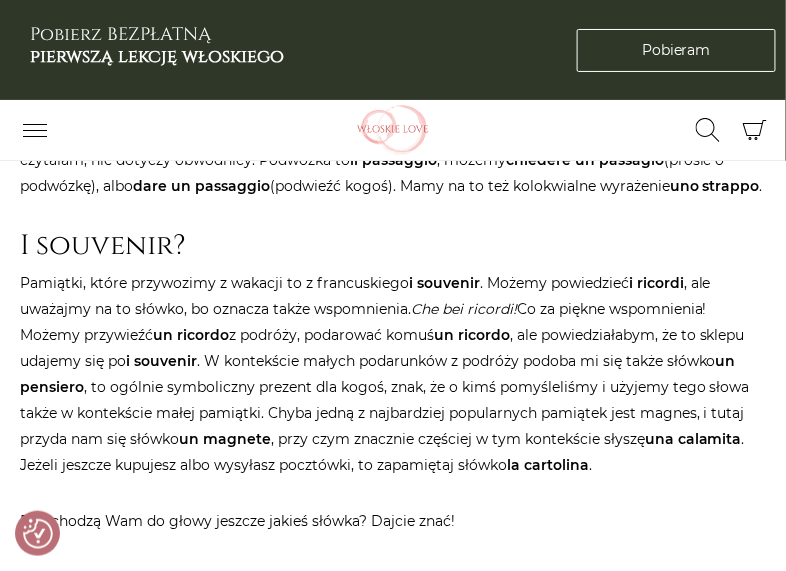 click on "Pamiątki, które przywozimy z wakacji to z francuskiego  i souvenir . Możemy powiedzieć  i ricordi , ale uważajmy na to słówko, bo oznacza także wspomnienia.  Che bei ricordi!  Co za piękne wspomnienia! Możemy przywieźć  un ricordo  z podróży, podarować komuś  un ricordo , ale powiedziałabym, że to sklepu udajemy się po  i souvenir . W kontekście małych podarunków z podróży podoba mi się także słówko  un pensiero , to ogólnie symboliczny prezent dla kogoś, znak, że o kimś pomyśleliśmy i użyjemy tego słowa także w kontekście małej pamiątki. Chyba jedną z najbardziej popularnych pamiątek jest magnes, i tutaj przyda nam się słówko  un magnete , przy czym znacznie częściej w tym kontekście słyszę  una calamita . Jeżeli jeszcze kupujesz albo wysyłasz pocztówki, to zapamiętaj słówko  la cartolina ." at bounding box center [393, 374] 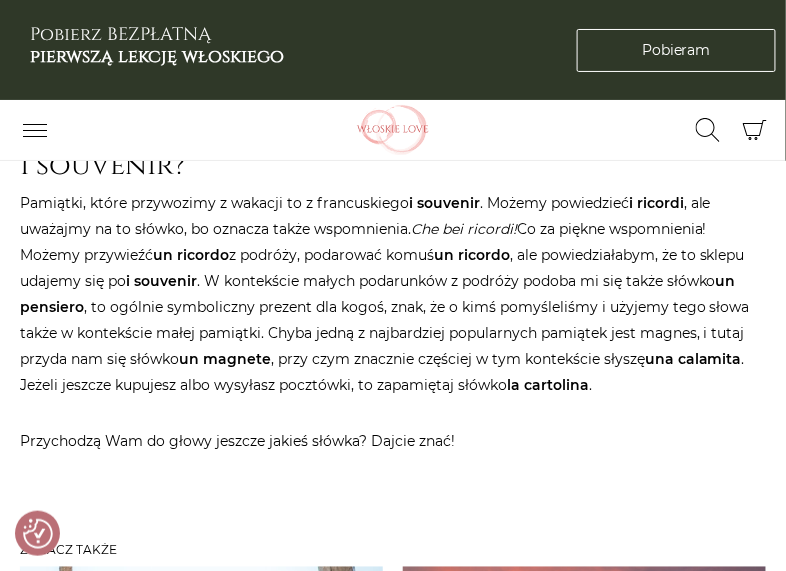 click on "Pamiątki, które przywozimy z wakacji to z francuskiego  i souvenir . Możemy powiedzieć  i ricordi , ale uważajmy na to słówko, bo oznacza także wspomnienia.  Che bei ricordi!  Co za piękne wspomnienia! Możemy przywieźć  un ricordo  z podróży, podarować komuś  un ricordo , ale powiedziałabym, że to sklepu udajemy się po  i souvenir . W kontekście małych podarunków z podróży podoba mi się także słówko  un pensiero , to ogólnie symboliczny prezent dla kogoś, znak, że o kimś pomyśleliśmy i użyjemy tego słowa także w kontekście małej pamiątki. Chyba jedną z najbardziej popularnych pamiątek jest magnes, i tutaj przyda nam się słówko  un magnete , przy czym znacznie częściej w tym kontekście słyszę  una calamita . Jeżeli jeszcze kupujesz albo wysyłasz pocztówki, to zapamiętaj słówko  la cartolina ." at bounding box center (393, 294) 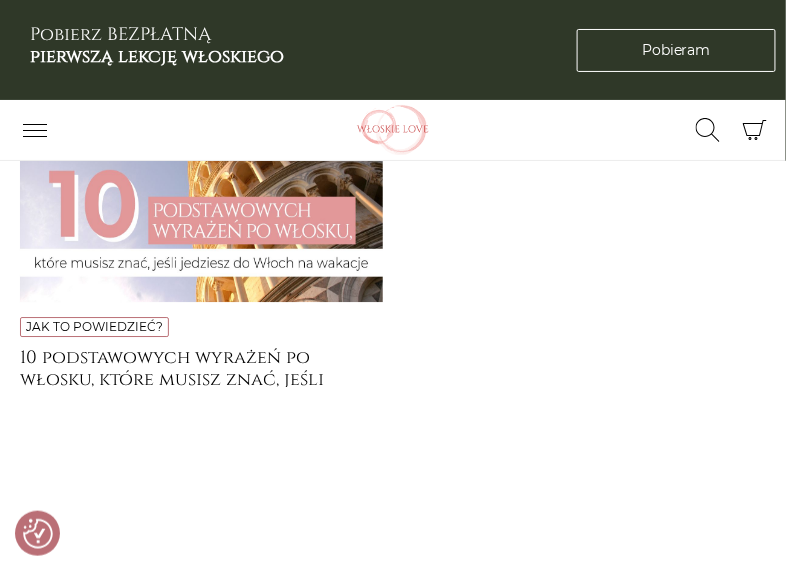 scroll, scrollTop: 8263, scrollLeft: 0, axis: vertical 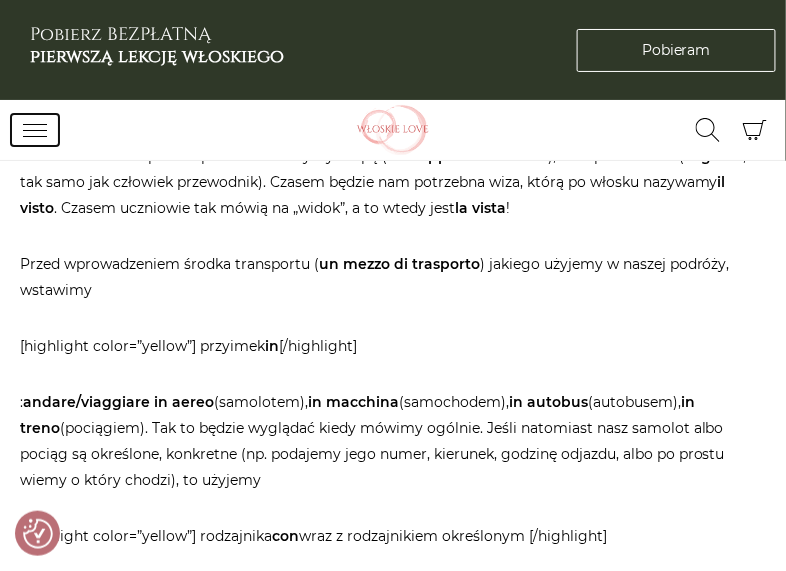 click at bounding box center (35, 130) 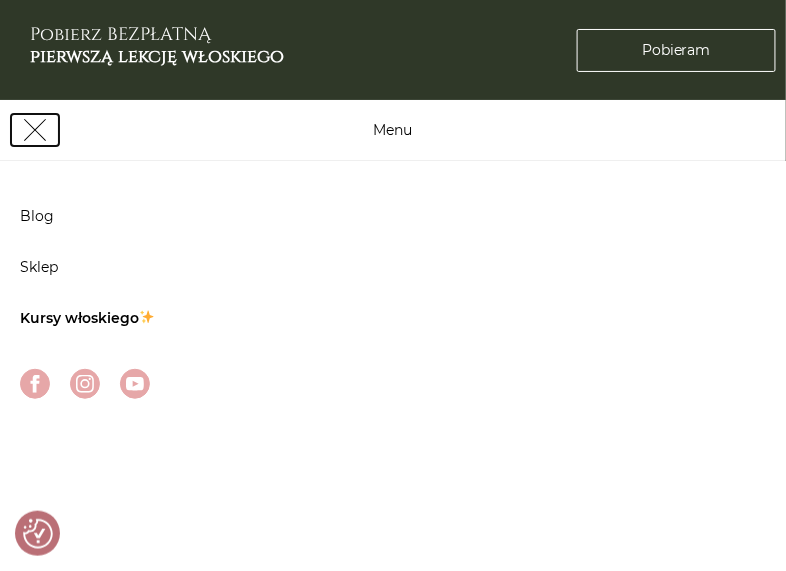 click at bounding box center [35, 130] 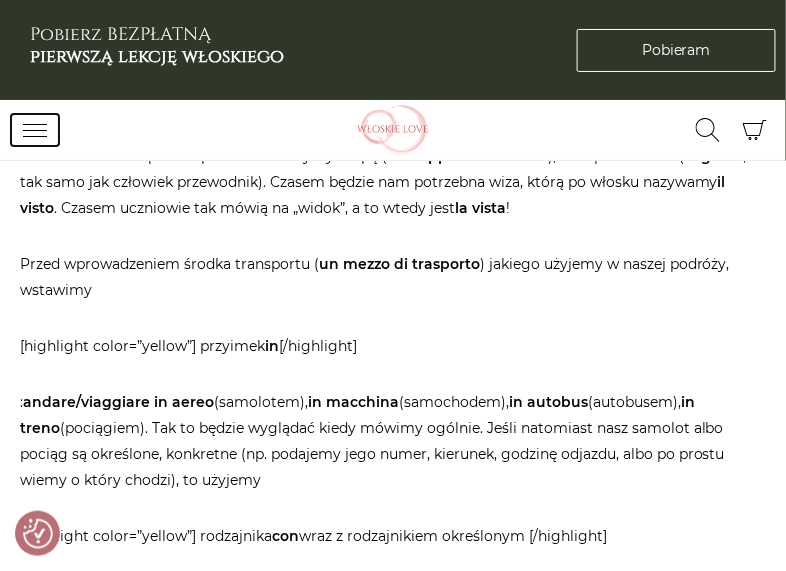 click 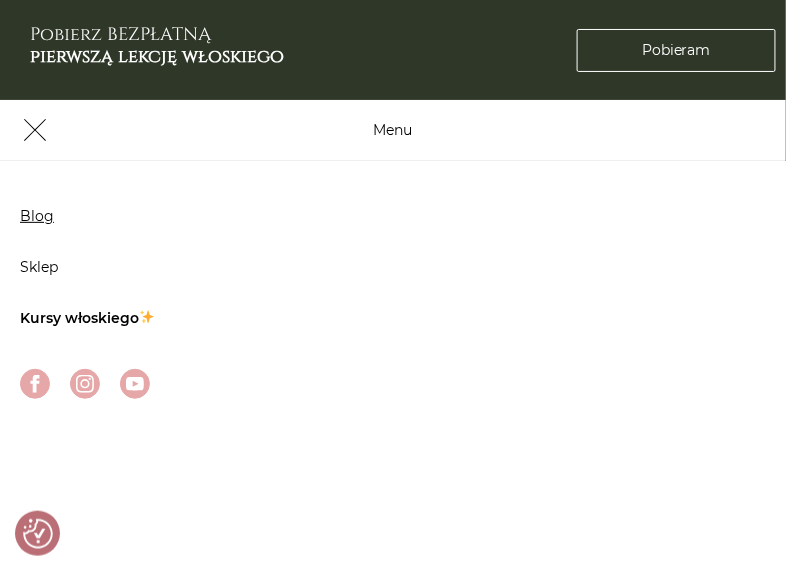 click on "Blog" at bounding box center (37, 216) 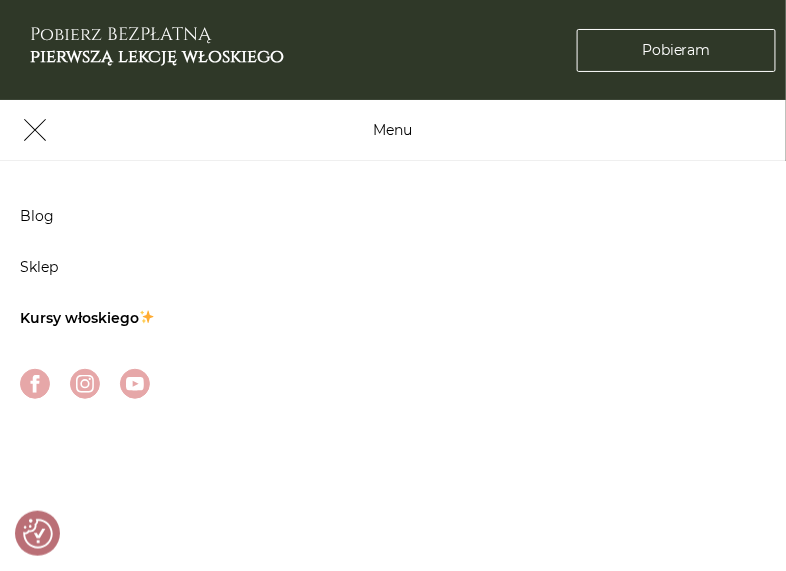 scroll, scrollTop: 1004, scrollLeft: 0, axis: vertical 